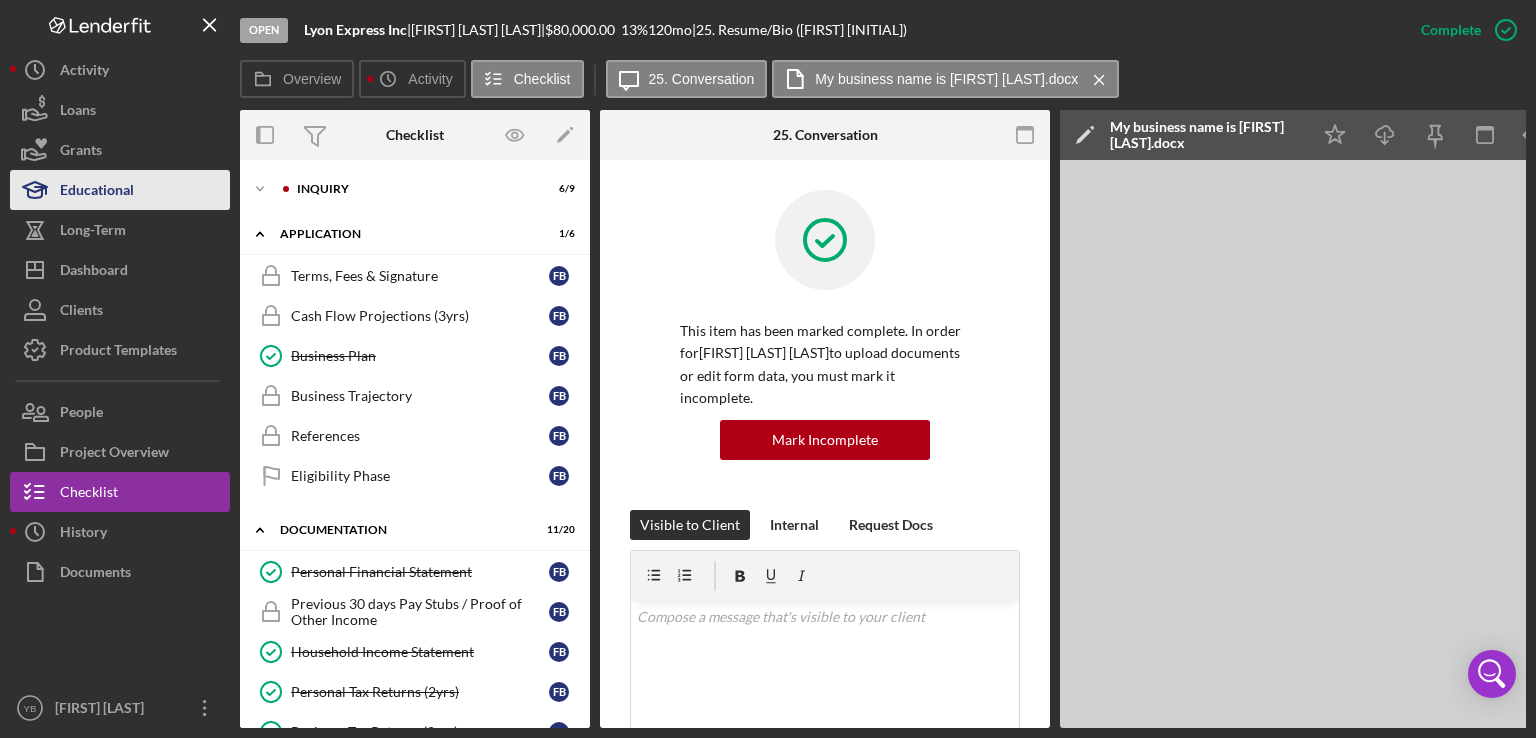 scroll, scrollTop: 0, scrollLeft: 0, axis: both 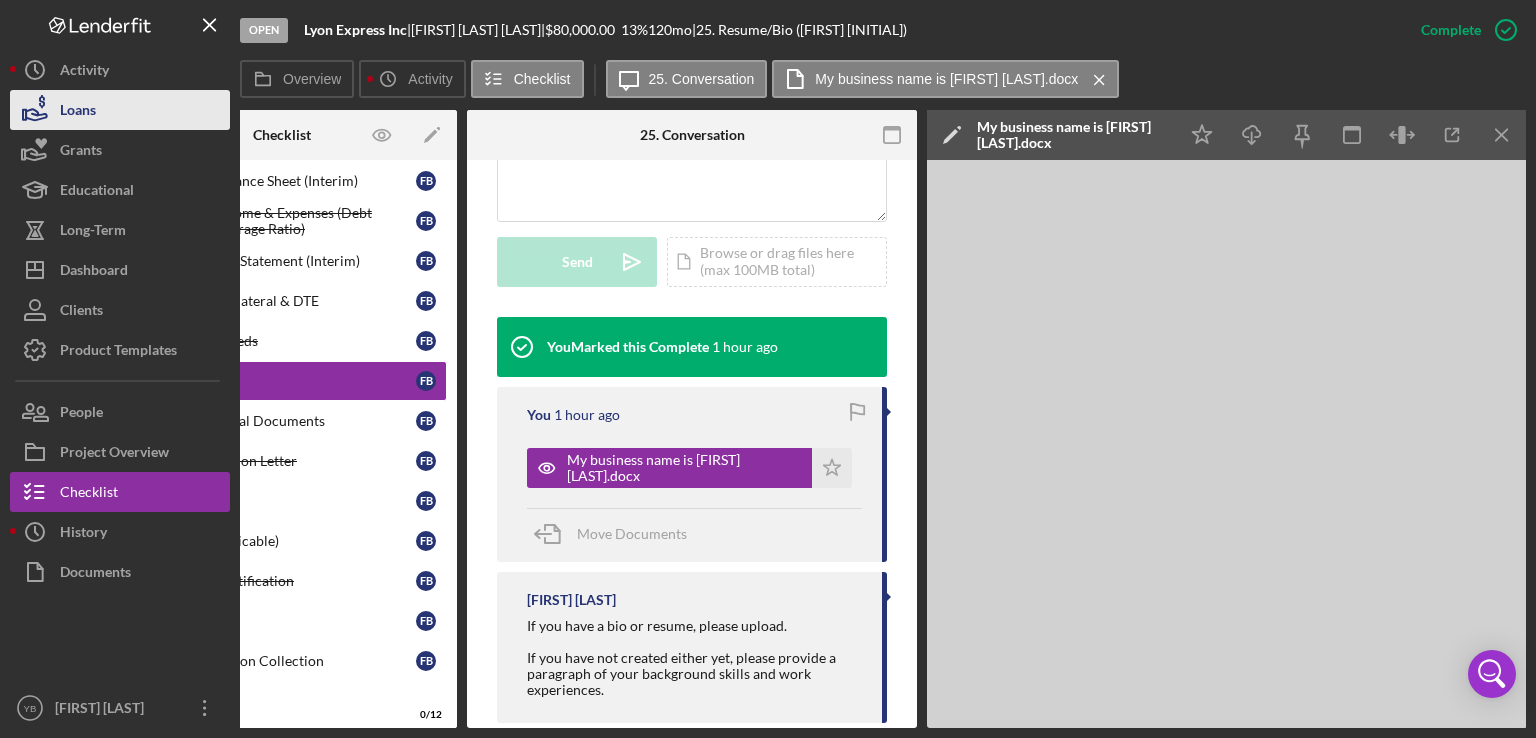 click on "Loans" at bounding box center [120, 110] 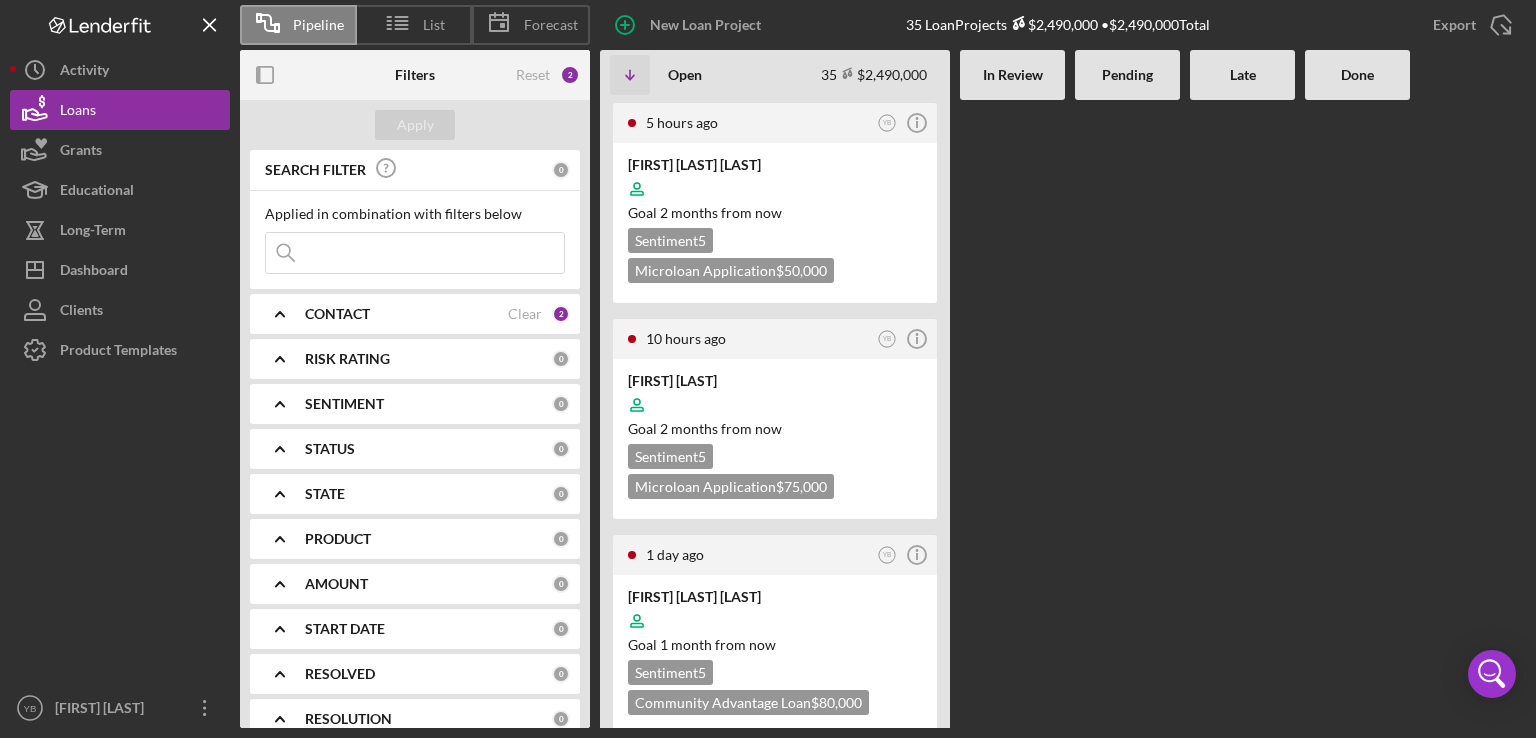 click at bounding box center [1012, 414] 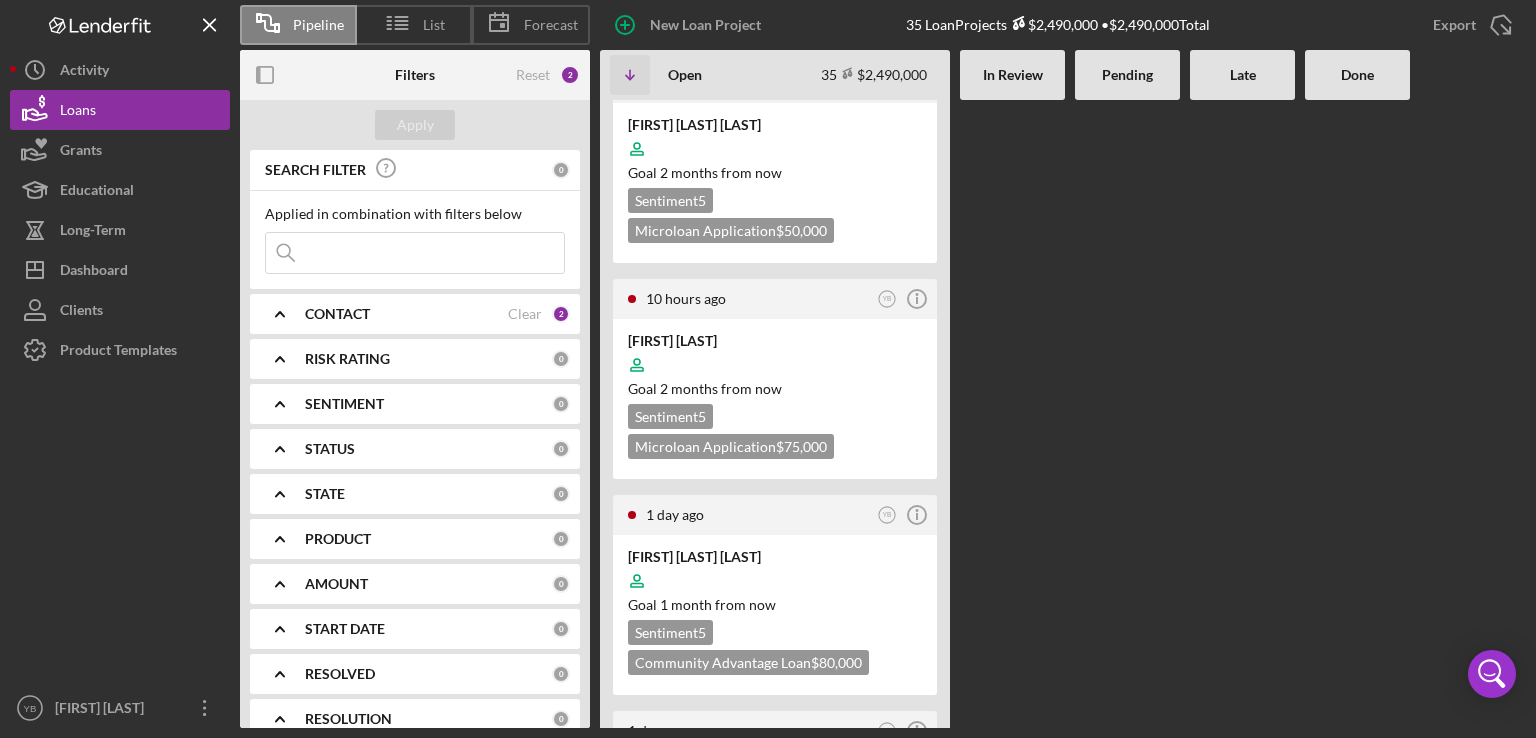 click on "CONTACT Clear 2" at bounding box center (437, 314) 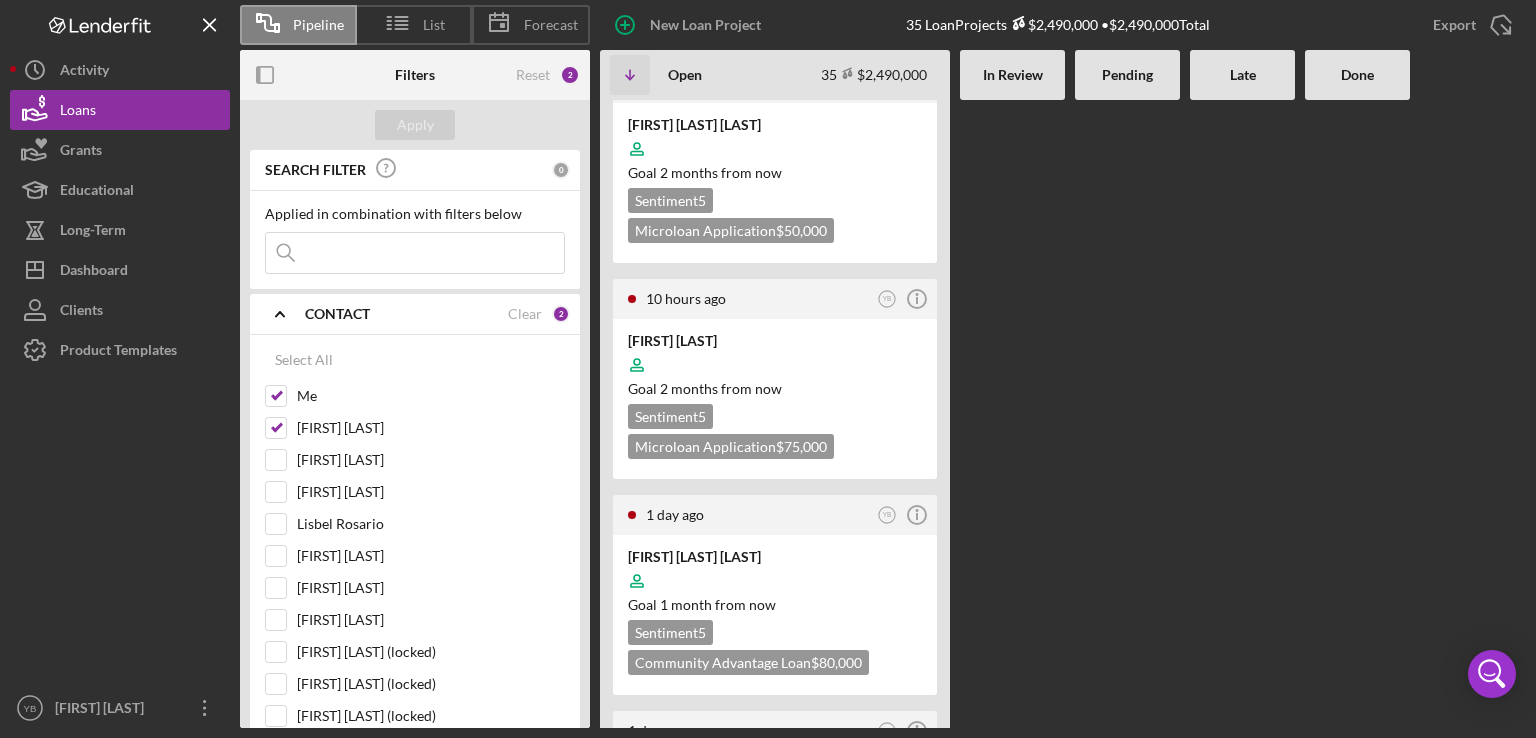 click at bounding box center (1357, 374) 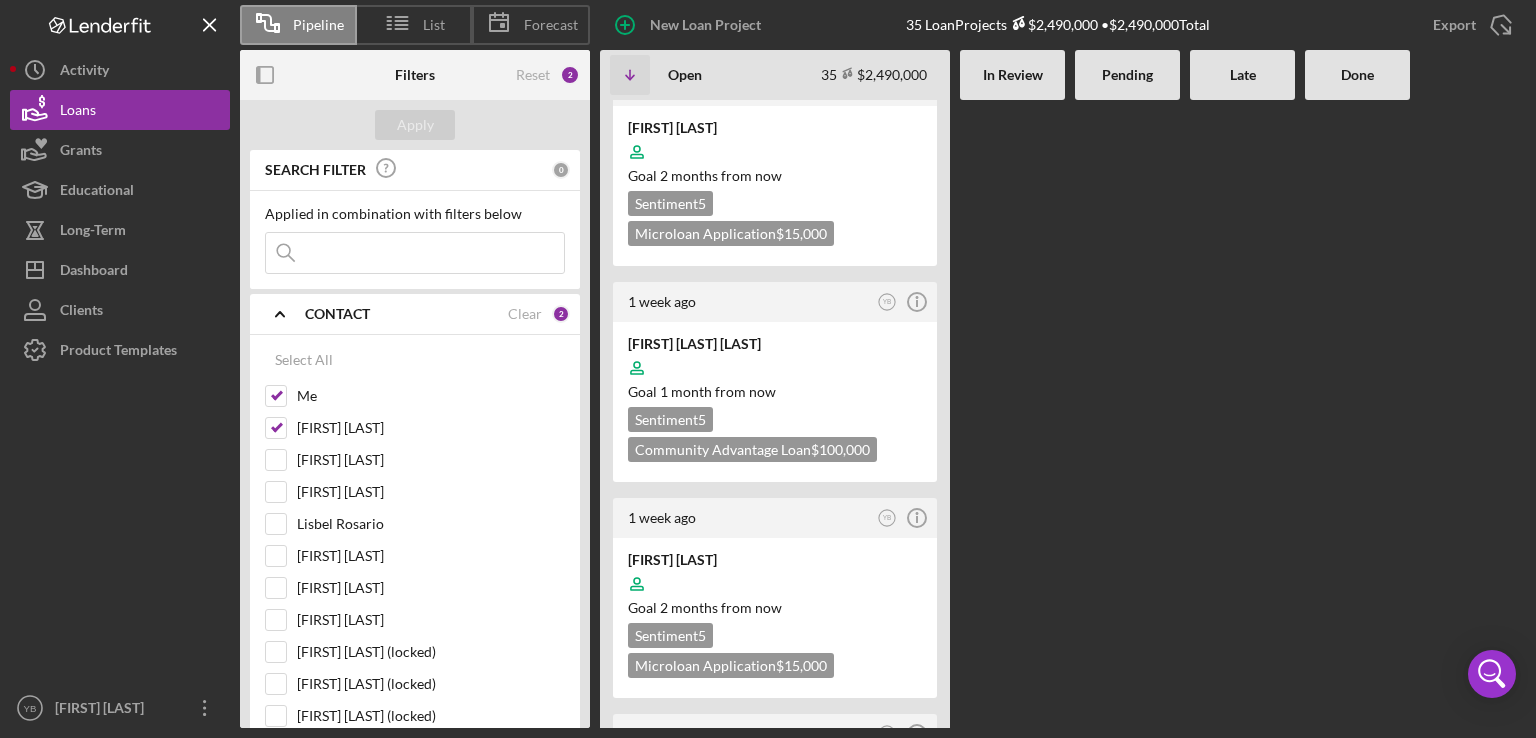 scroll, scrollTop: 2640, scrollLeft: 0, axis: vertical 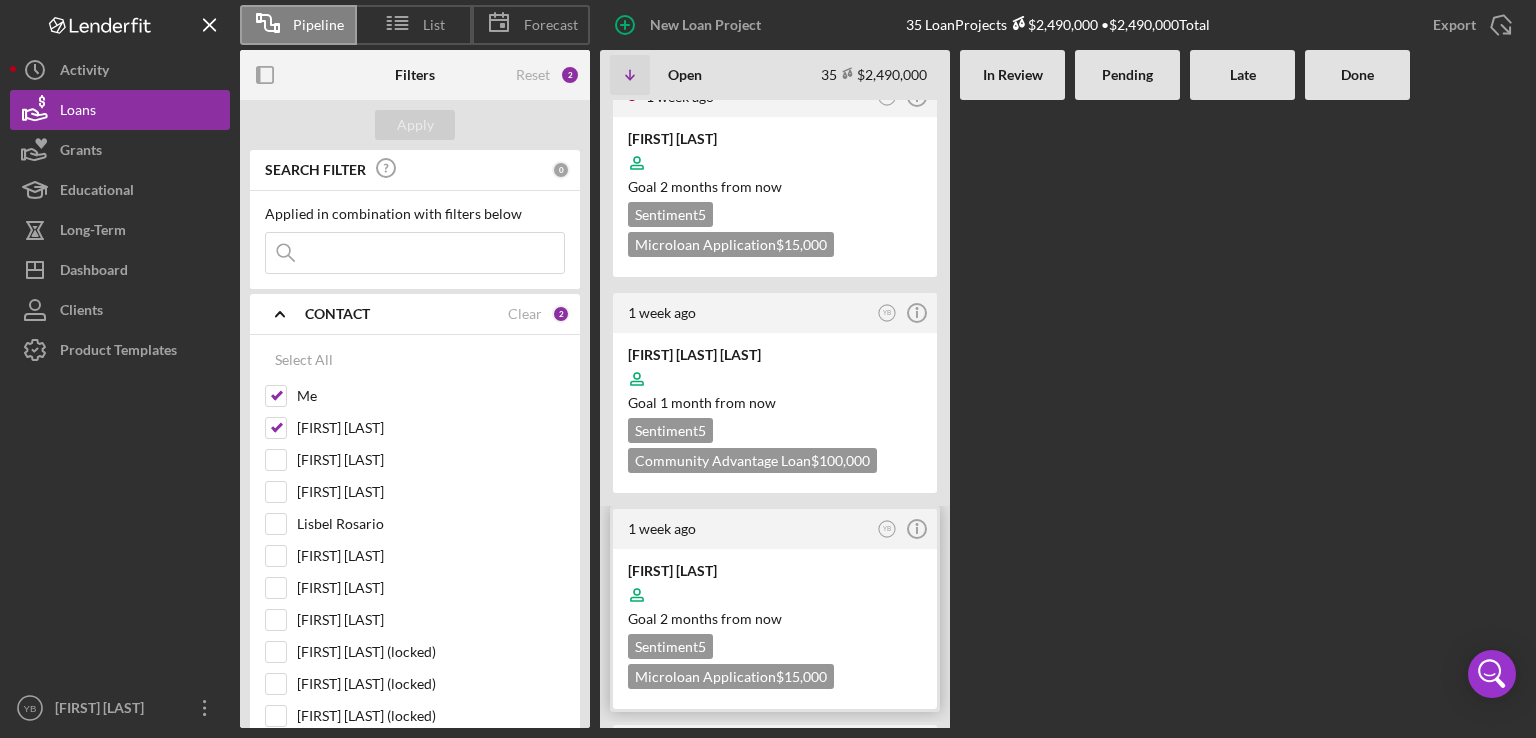 click on "Goal   2 months from now" at bounding box center (775, 619) 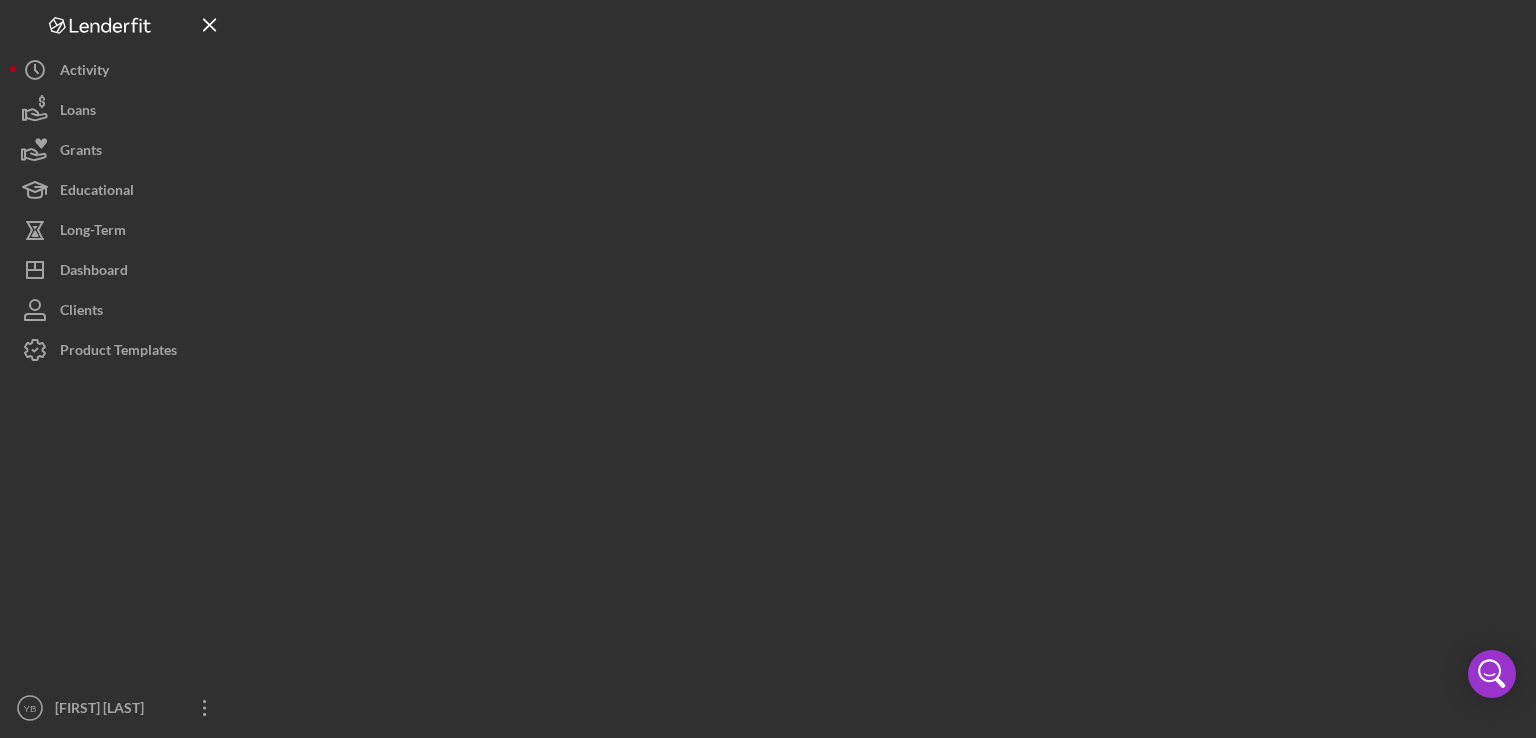 click at bounding box center (883, 364) 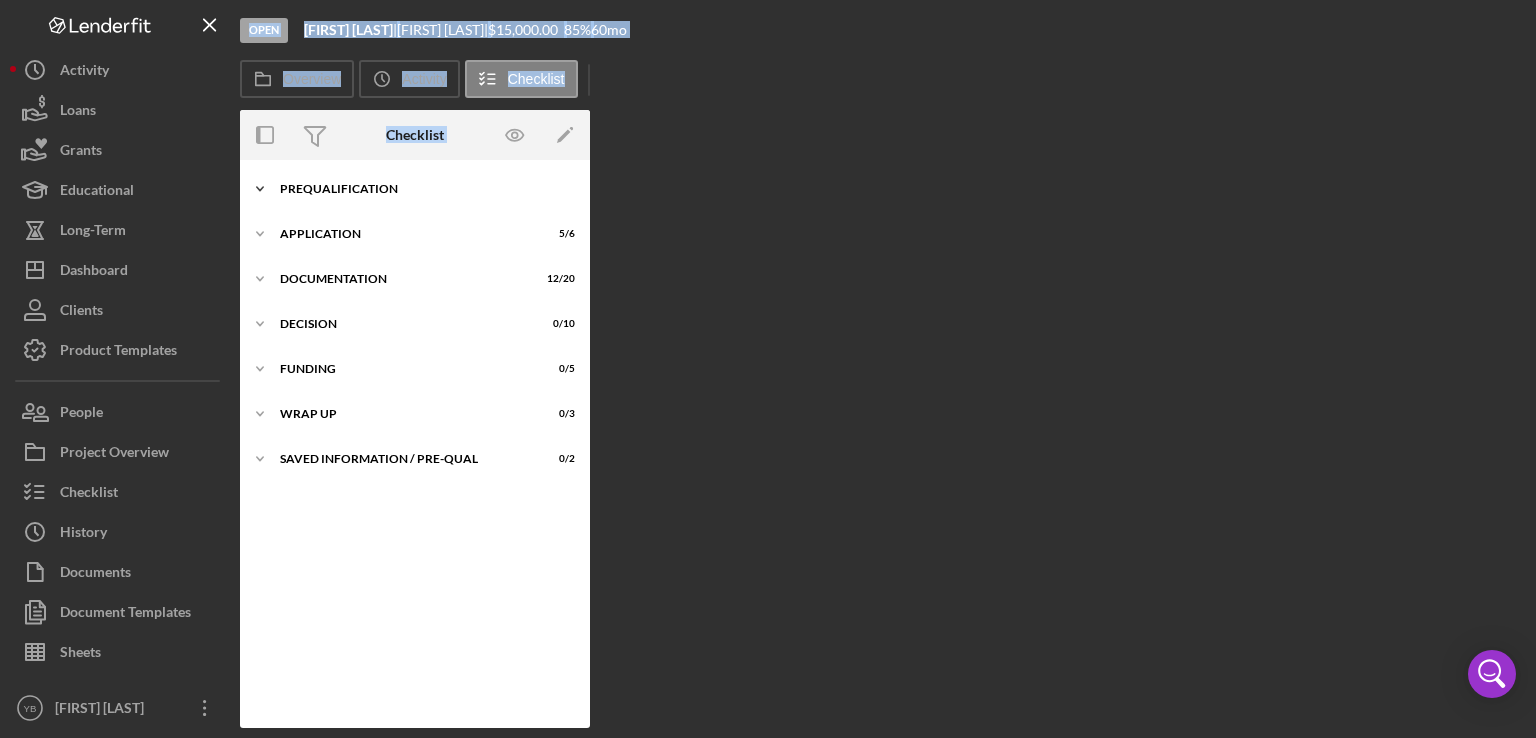 click on "Icon/Expander Prequalification 6 / 9" at bounding box center [415, 189] 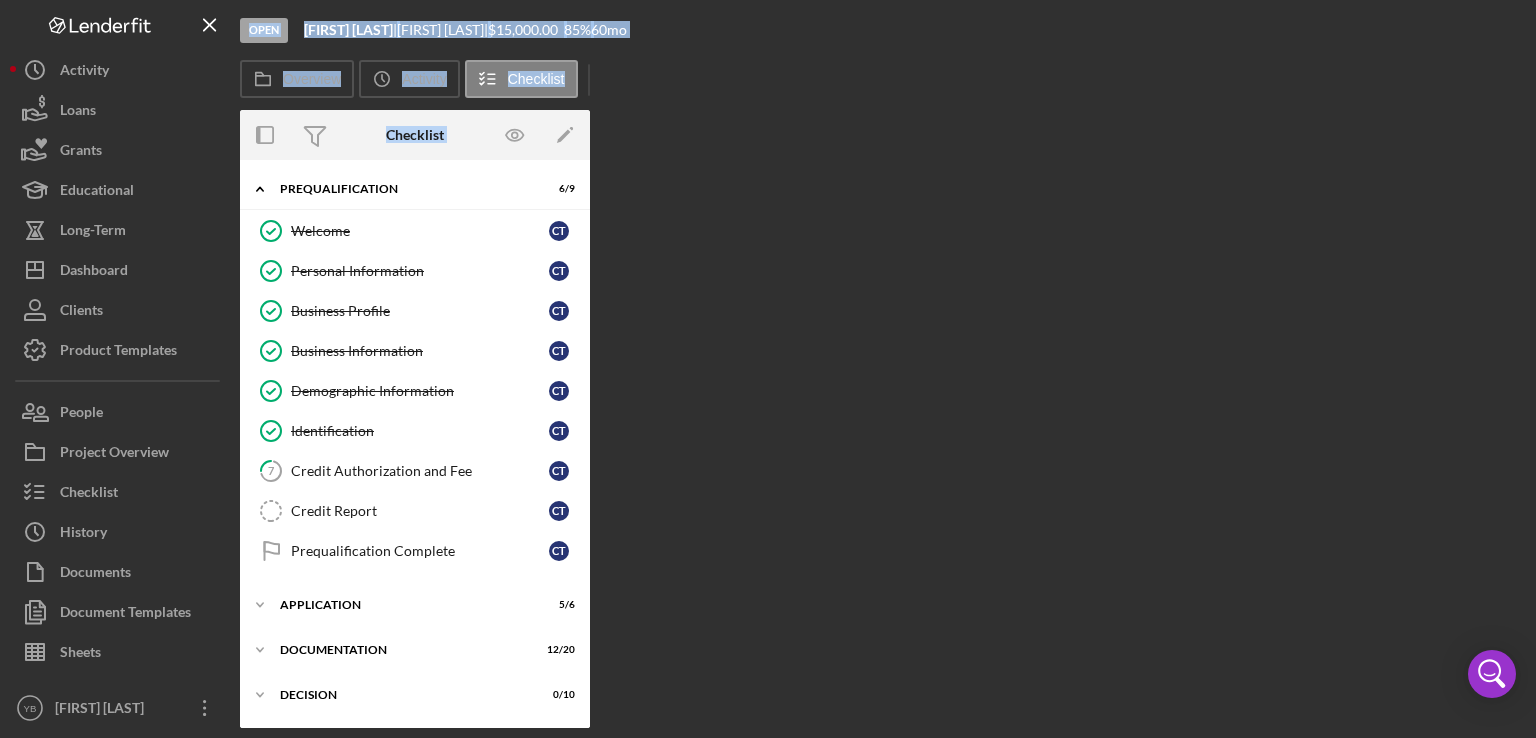 scroll, scrollTop: 129, scrollLeft: 0, axis: vertical 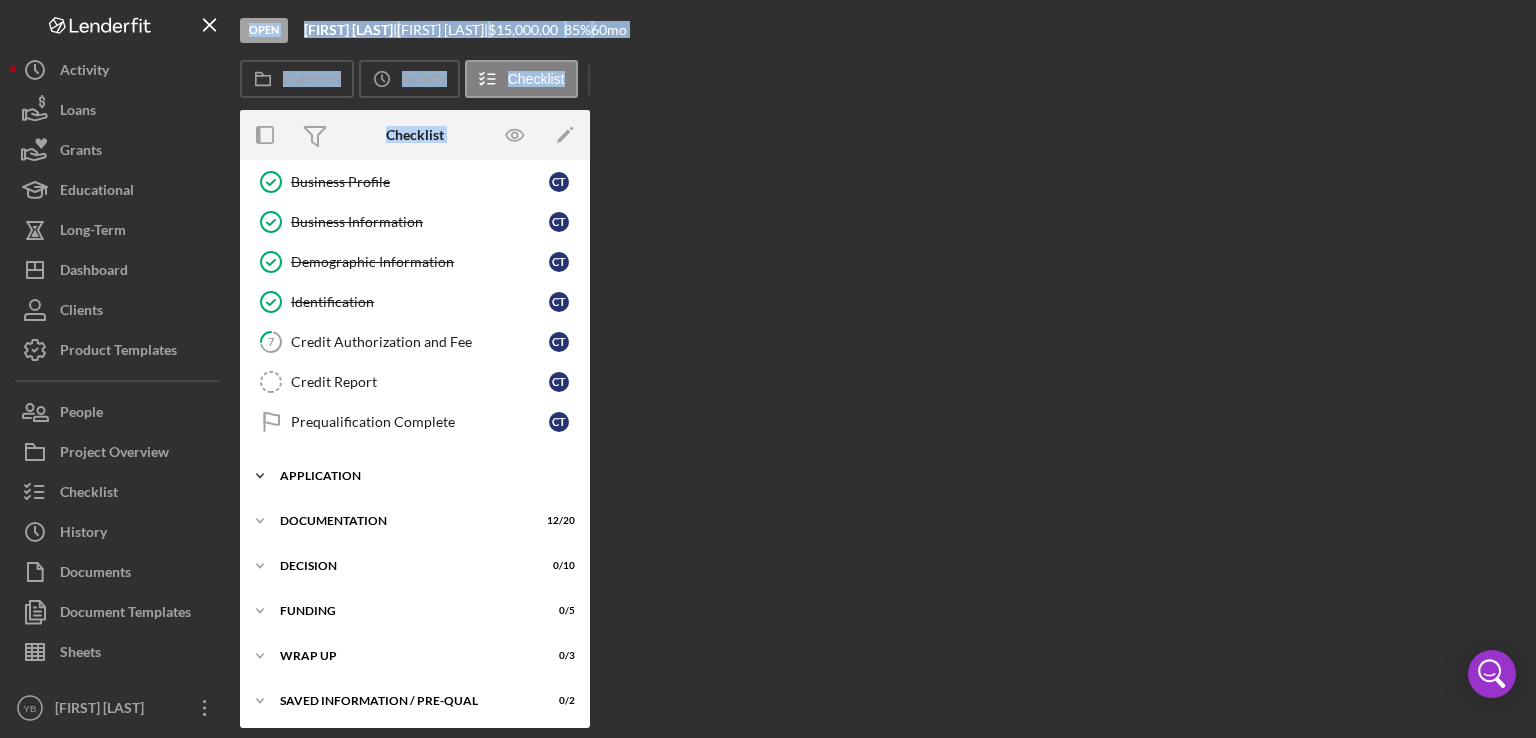 click on "Icon/Expander Application 5 / 6" at bounding box center [415, 476] 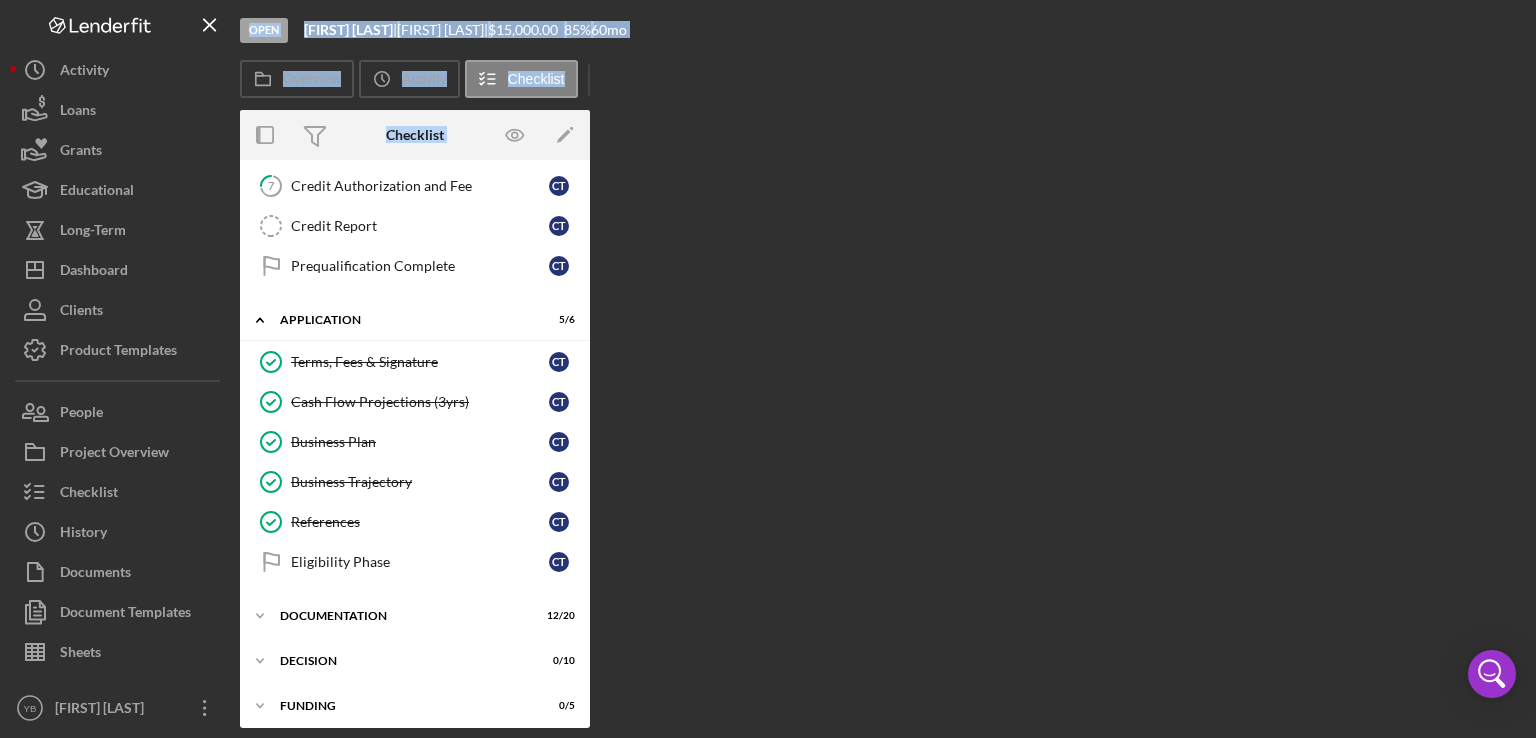 scroll, scrollTop: 292, scrollLeft: 0, axis: vertical 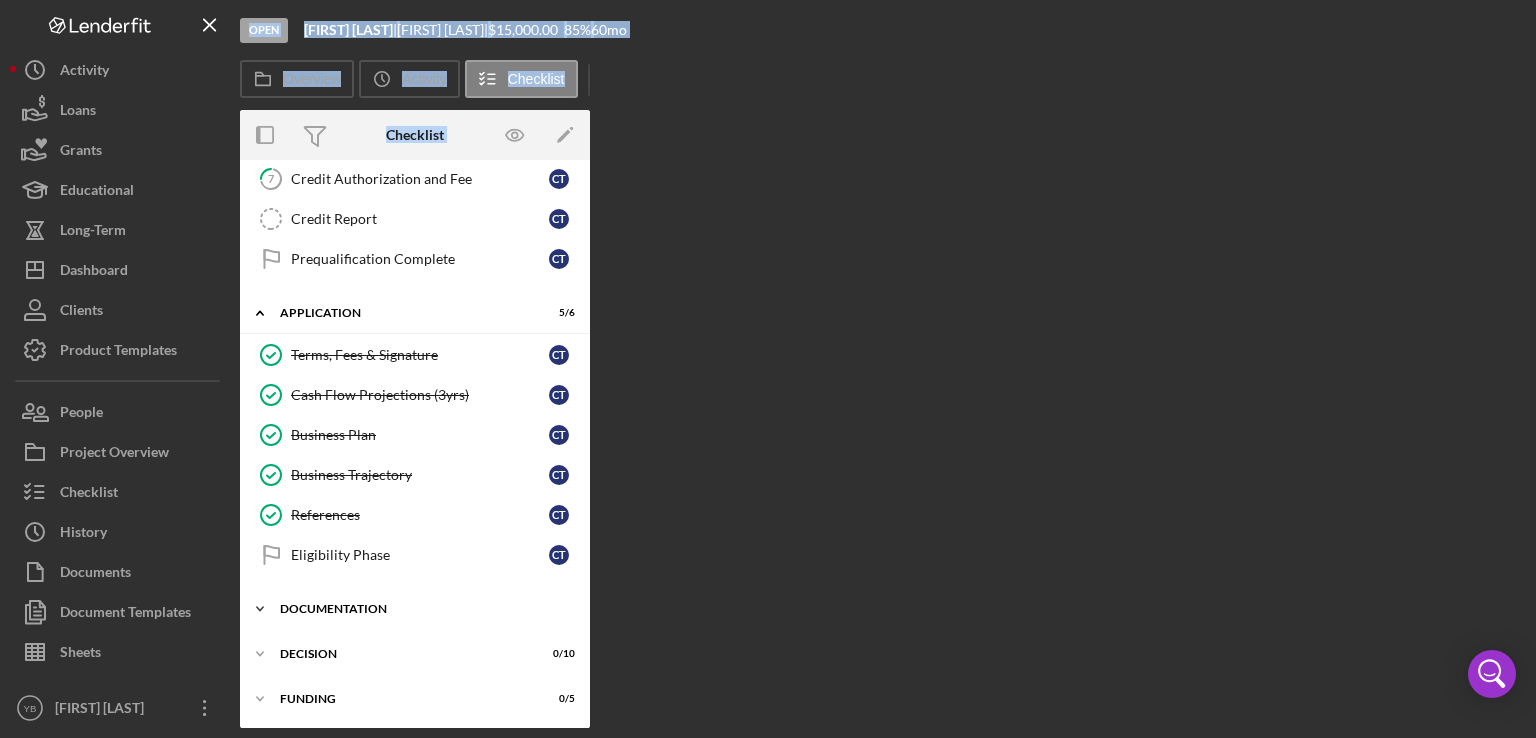 click on "Documentation" at bounding box center (422, 609) 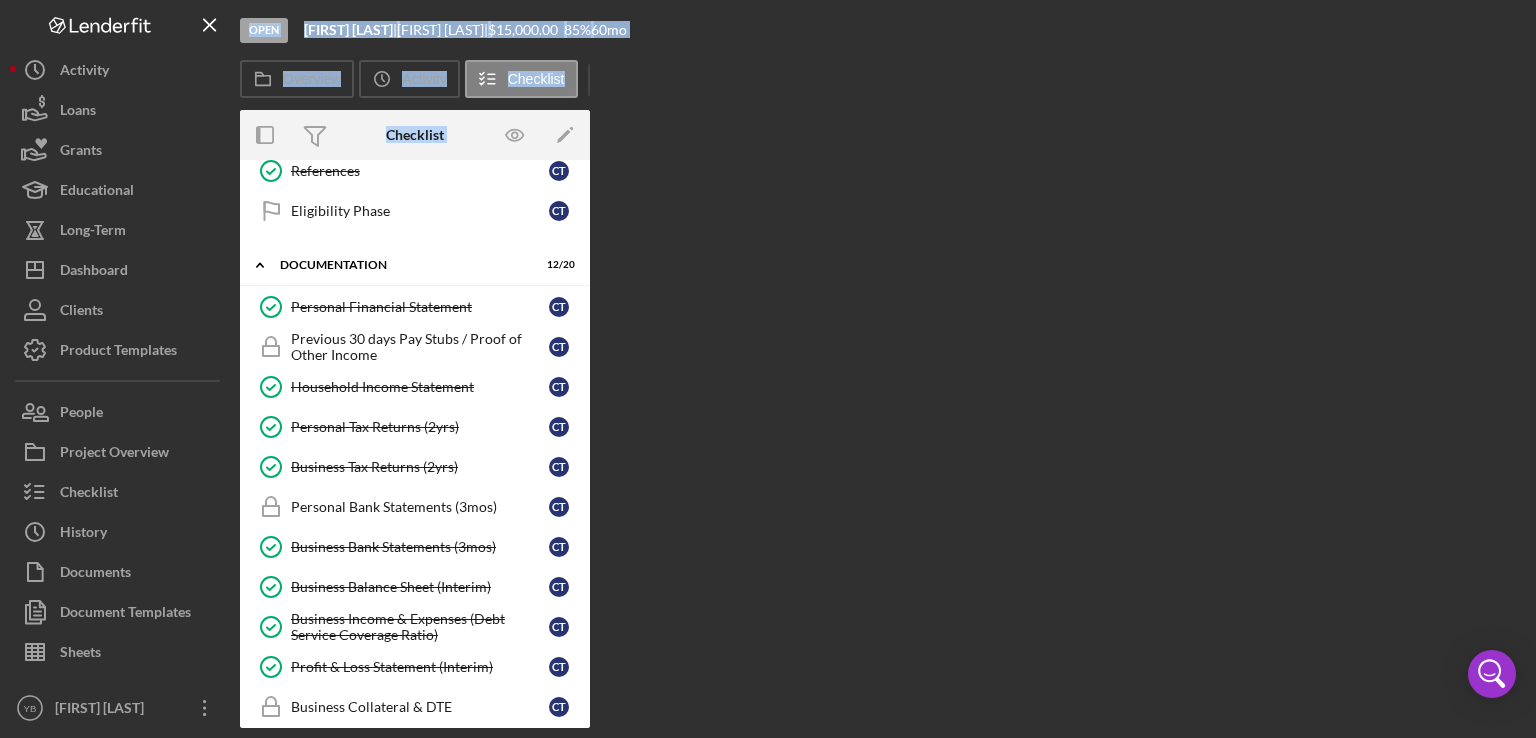 scroll, scrollTop: 626, scrollLeft: 0, axis: vertical 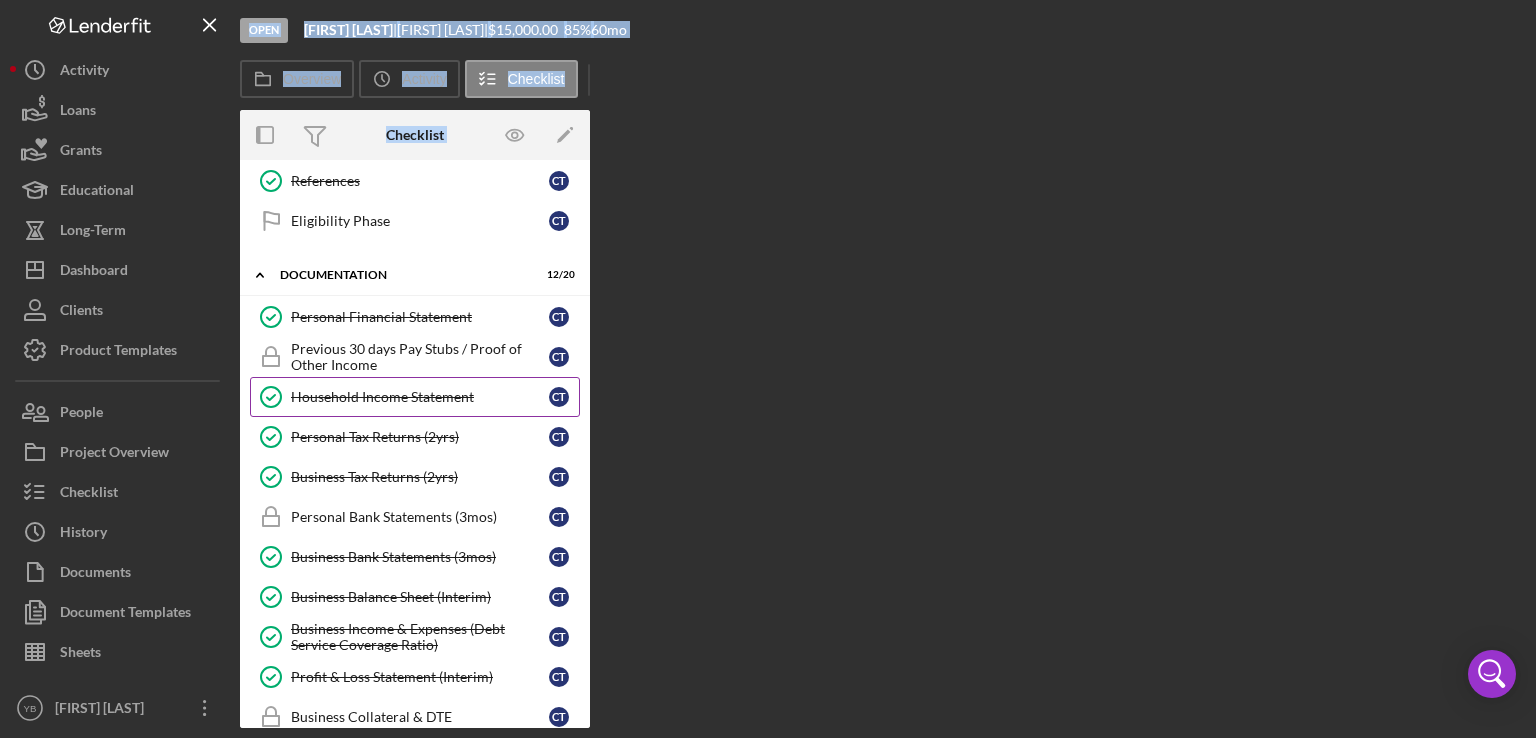 click on "Household Income Statement" at bounding box center (420, 397) 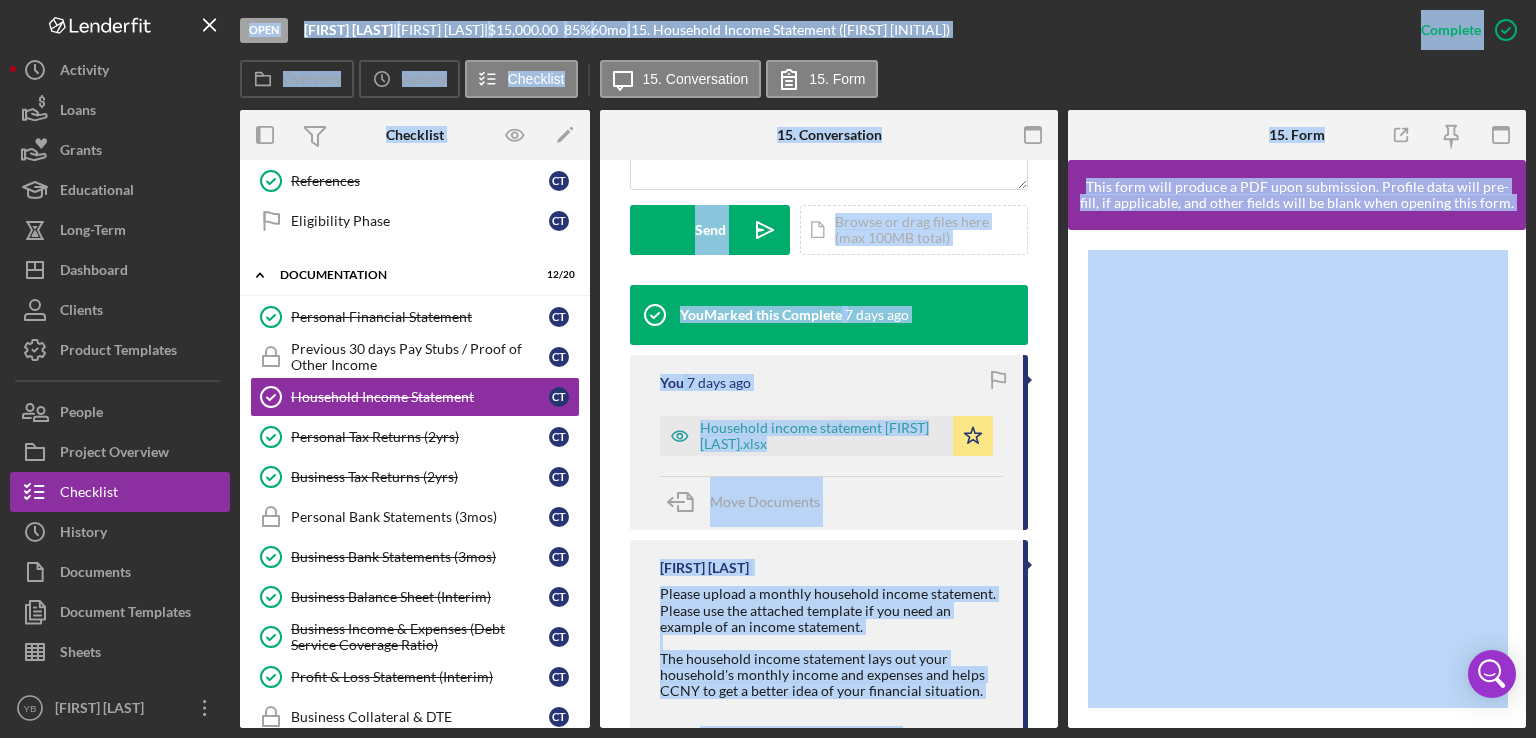 scroll, scrollTop: 568, scrollLeft: 0, axis: vertical 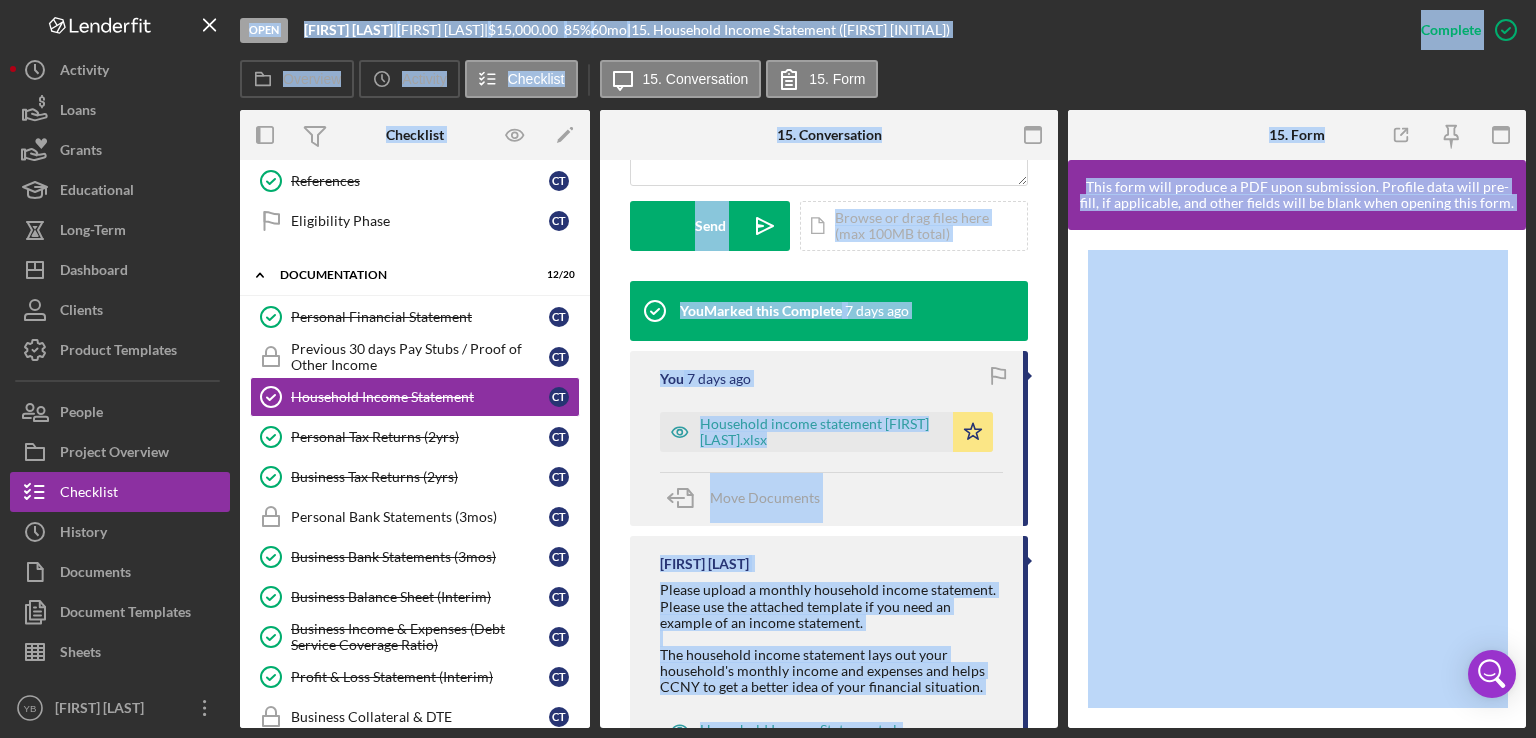 click on "Visible to Client Internal v Color teal Color pink Remove color Add row above Add row below Add column before Add column after Merge cells Split cells Remove column Remove row Remove table Send Icon/icon-invite-send Icon/Document Browse or drag files here (max 100MB total) Tap to choose files or take a photo Cancel Send Icon/icon-invite-send" at bounding box center (829, 100) 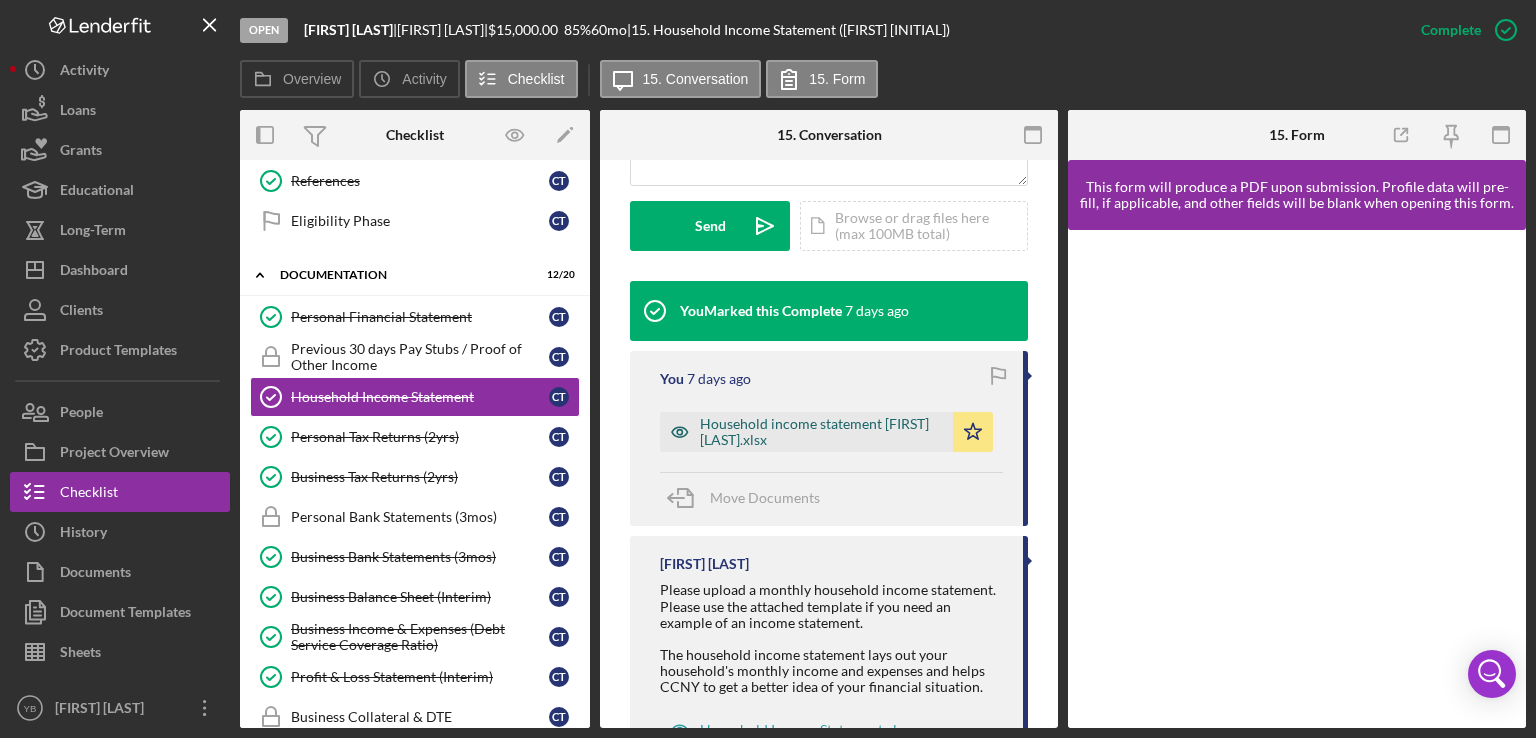 click on "Household income statement [FIRST] [LAST].xlsx" at bounding box center (821, 432) 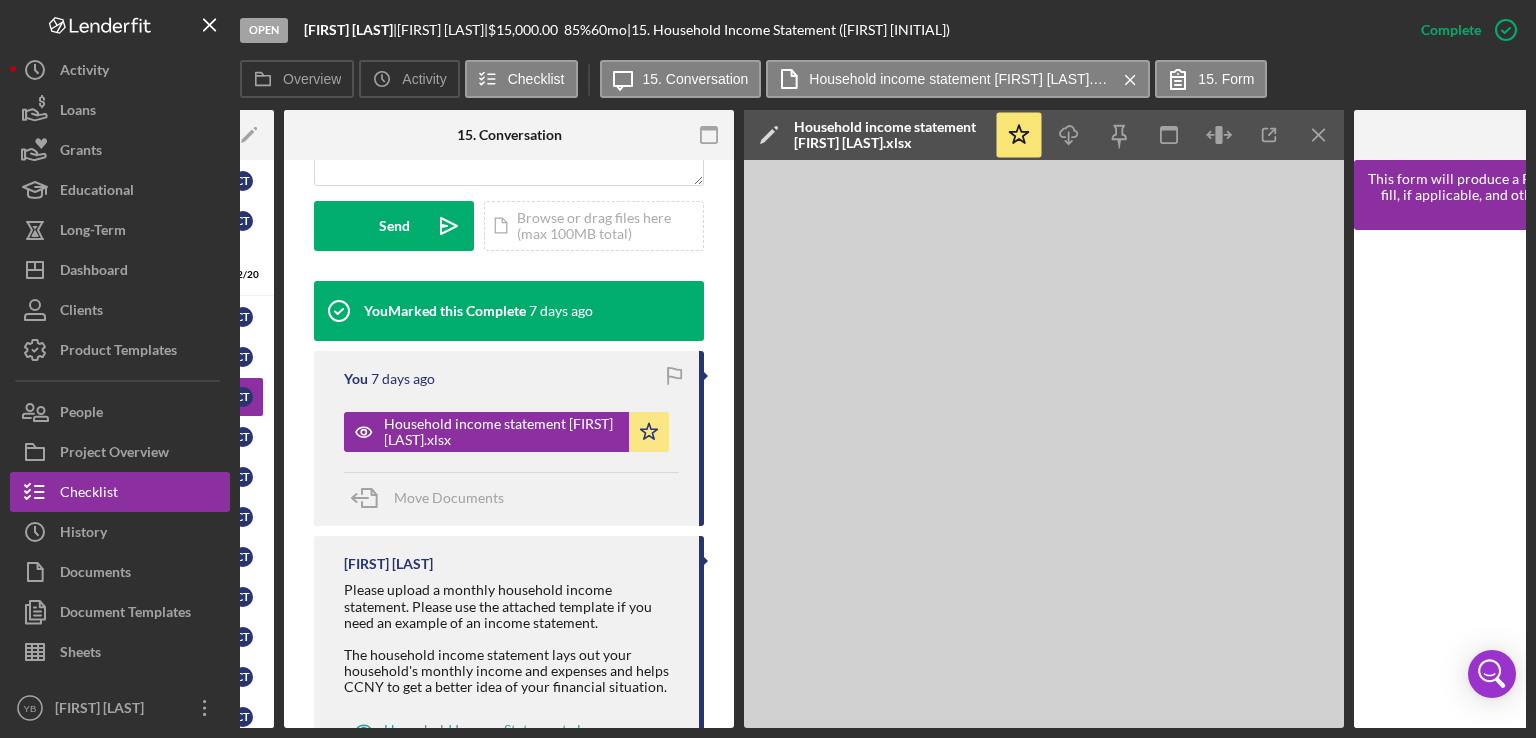 scroll, scrollTop: 0, scrollLeft: 317, axis: horizontal 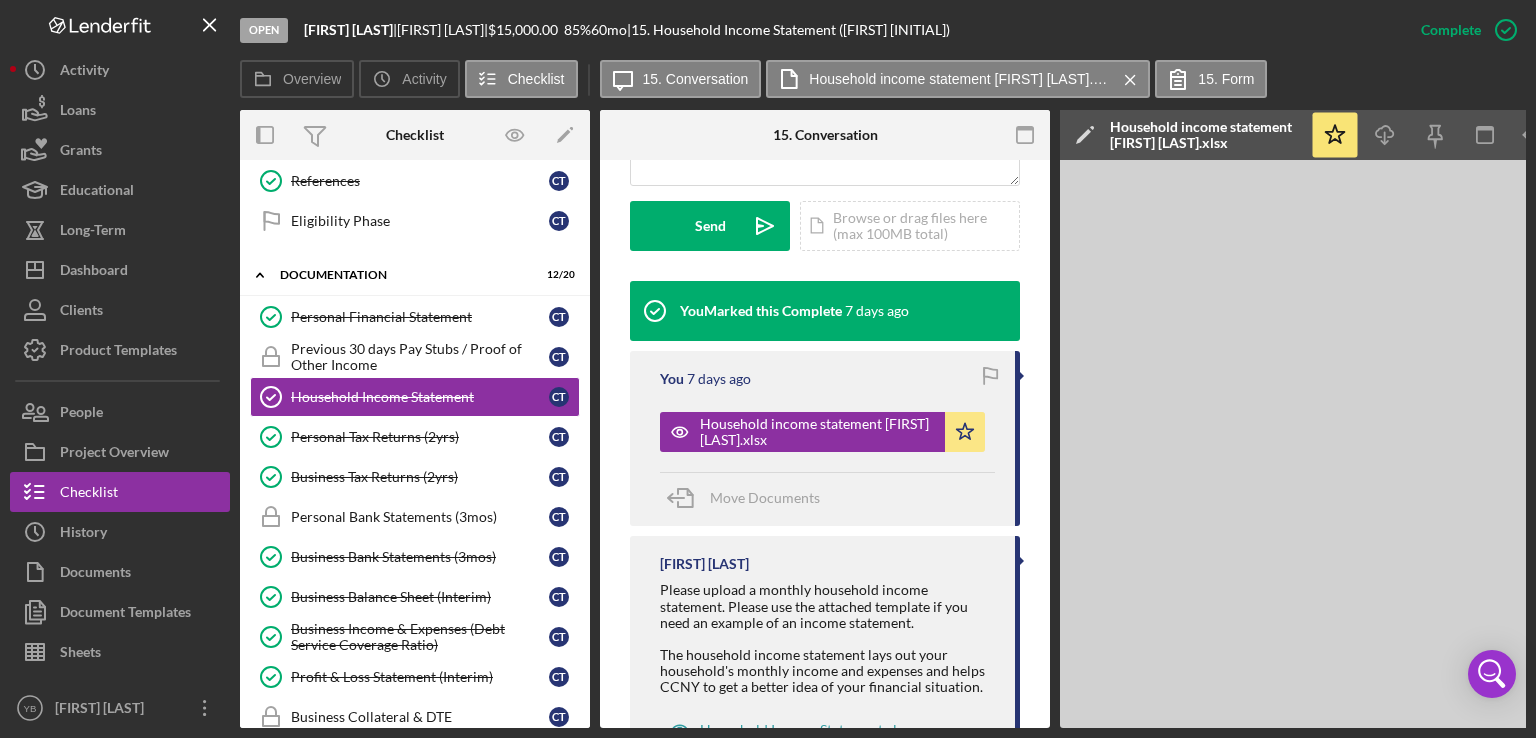 drag, startPoint x: 592, startPoint y: 385, endPoint x: 591, endPoint y: 361, distance: 24.020824 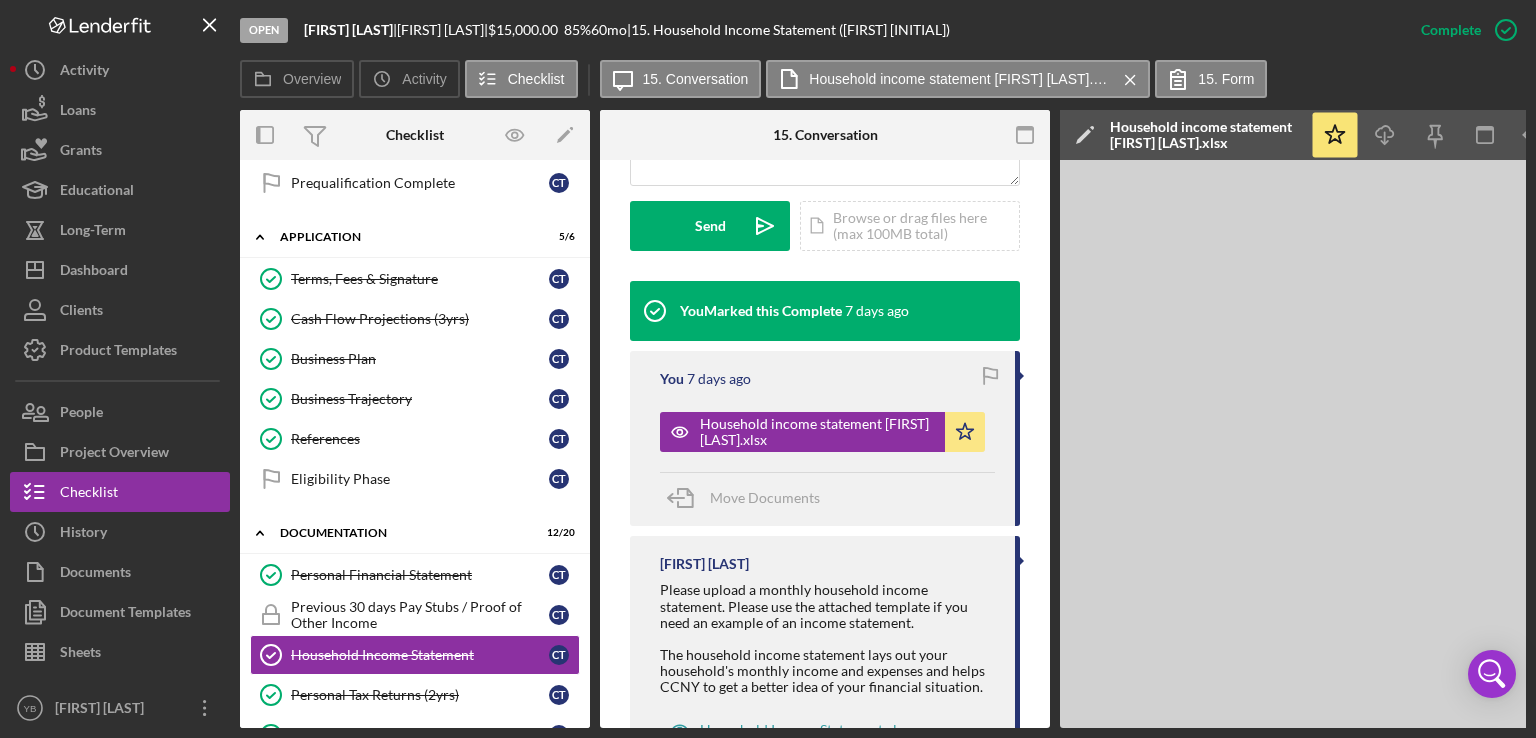 scroll, scrollTop: 363, scrollLeft: 0, axis: vertical 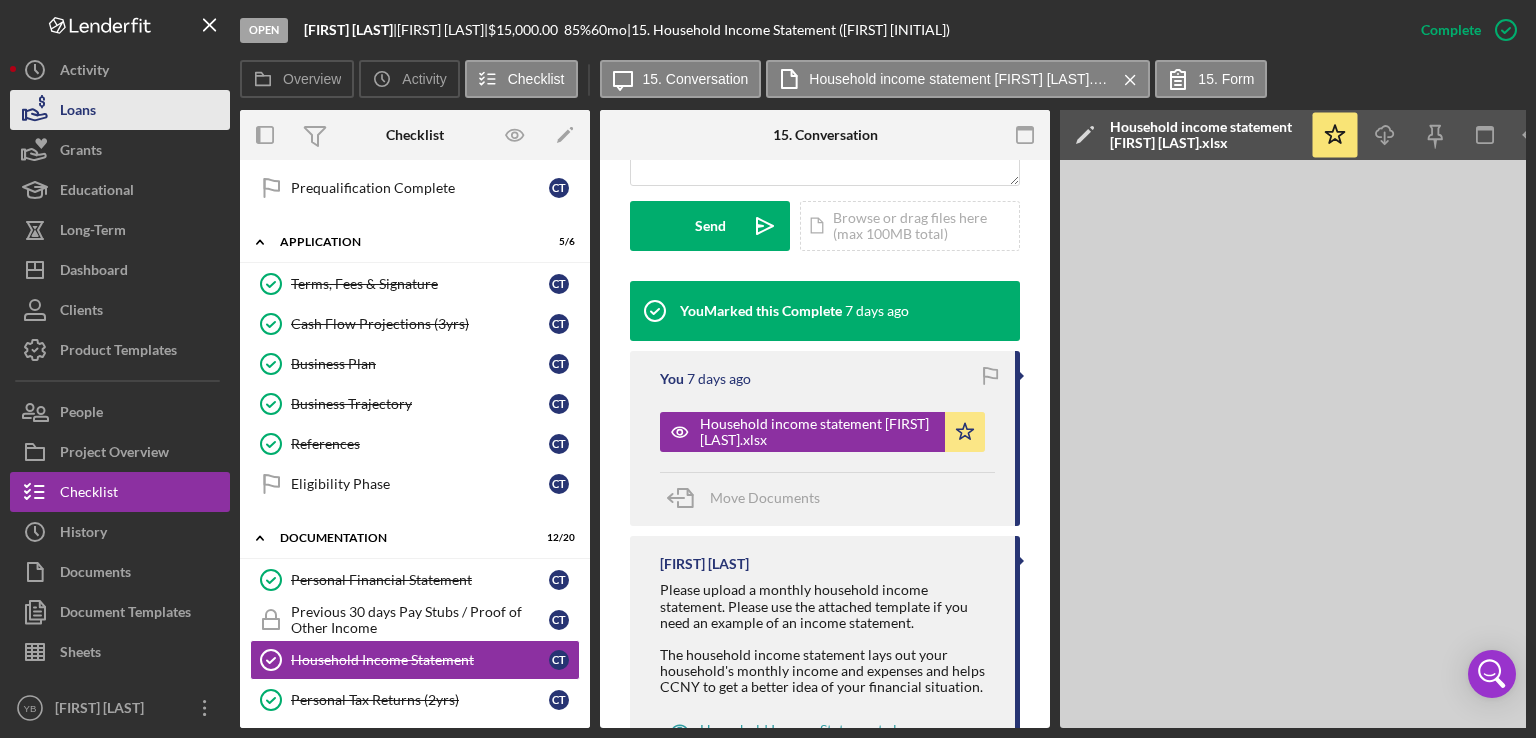 click on "Loans" at bounding box center [120, 110] 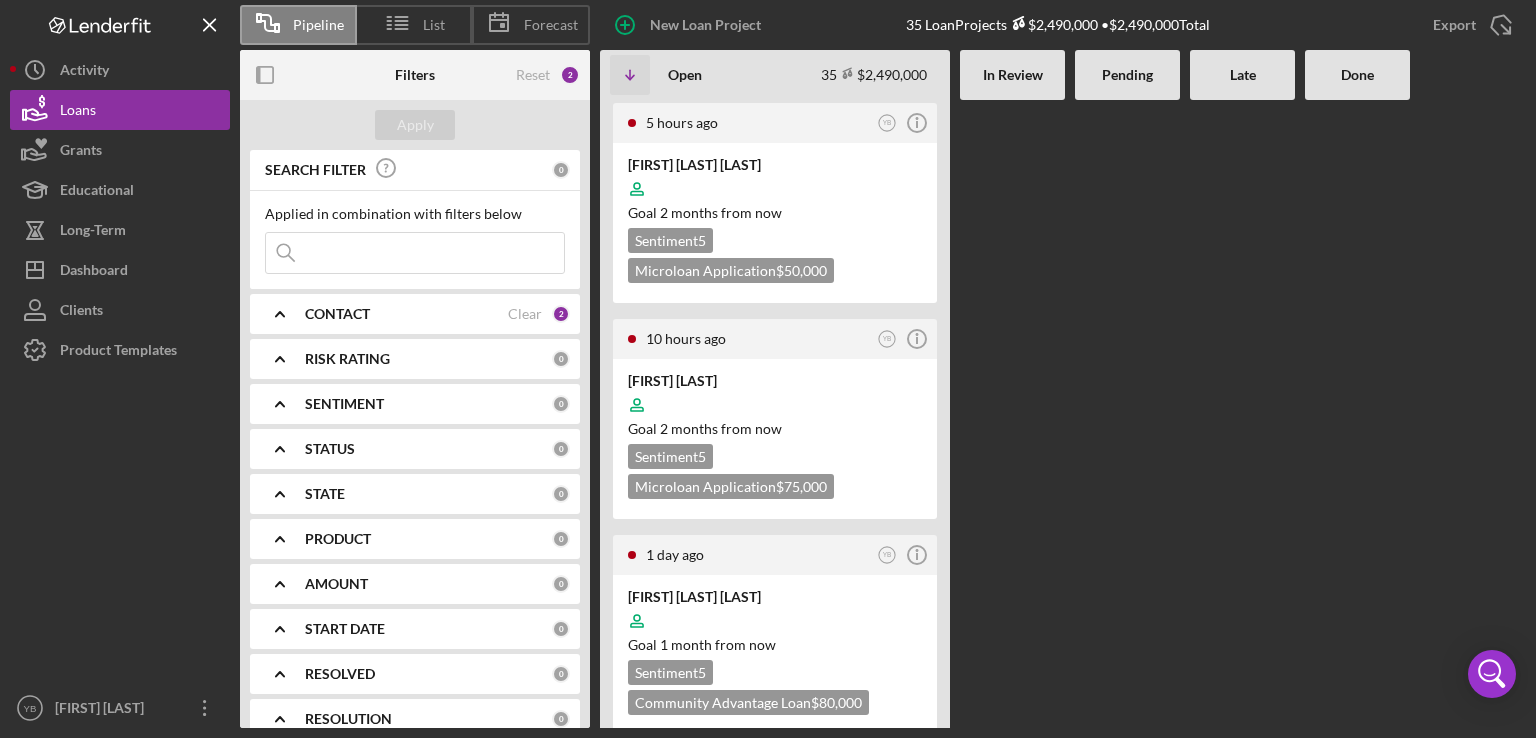 click at bounding box center (1012, 414) 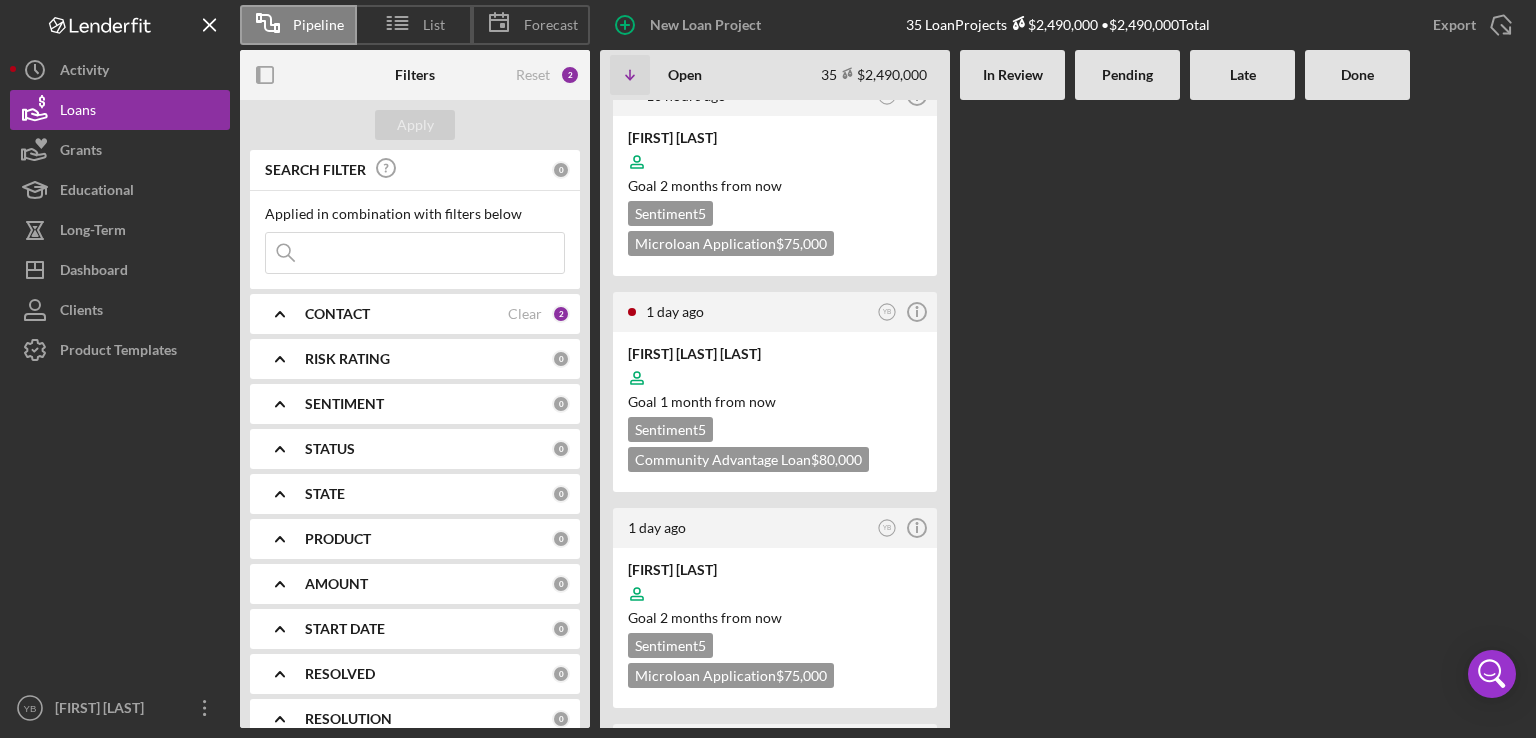 scroll, scrollTop: 320, scrollLeft: 0, axis: vertical 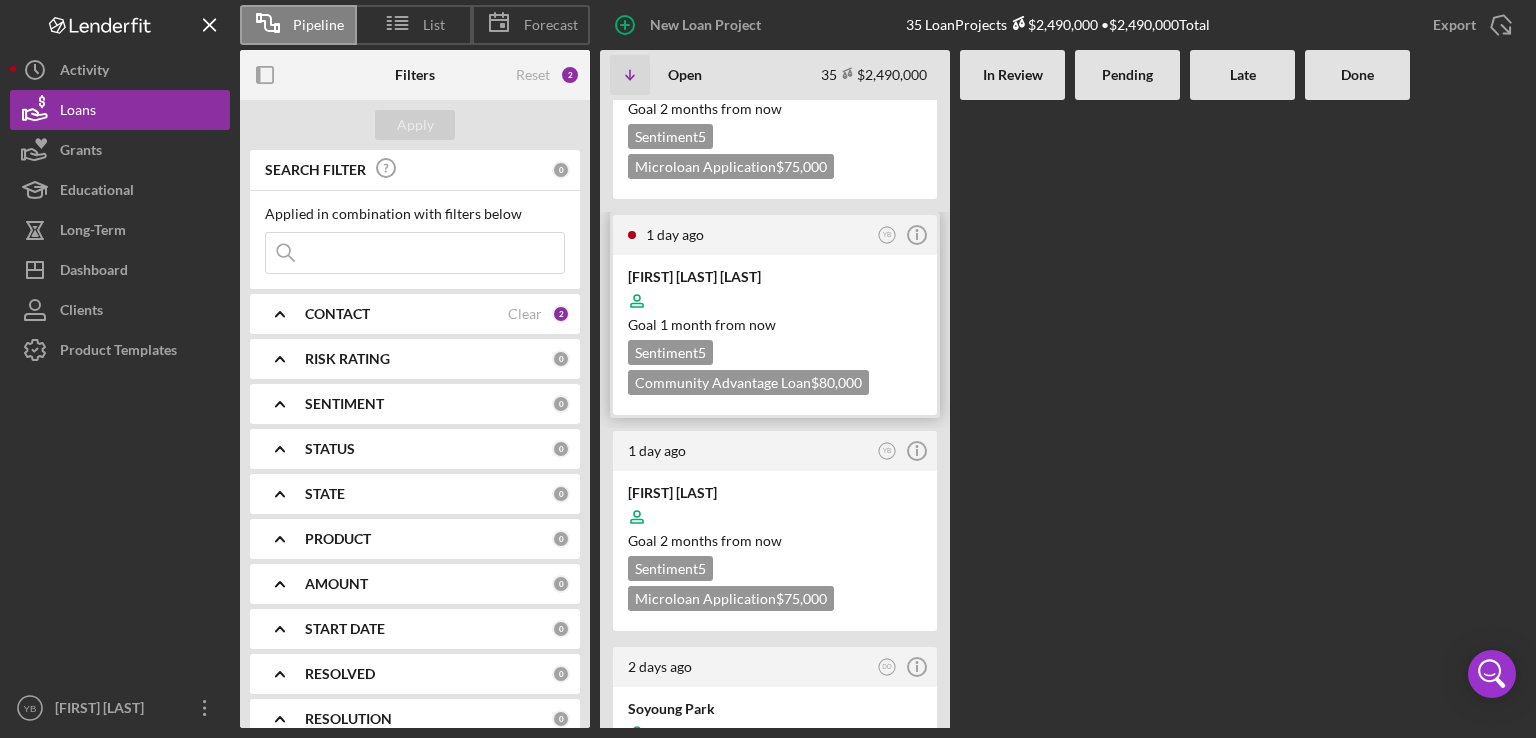 click on "Goal   1 month from now" at bounding box center (775, 325) 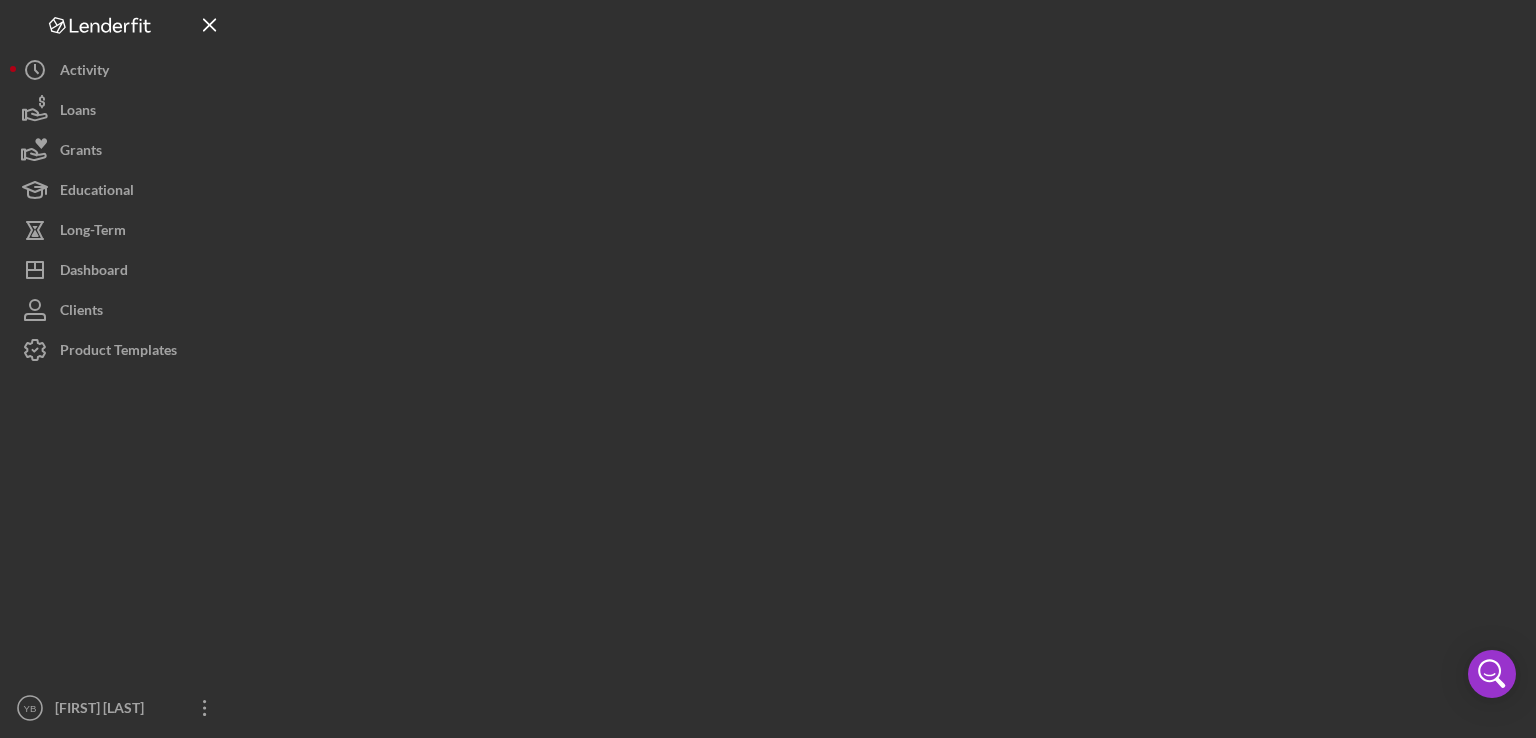 click at bounding box center [883, 364] 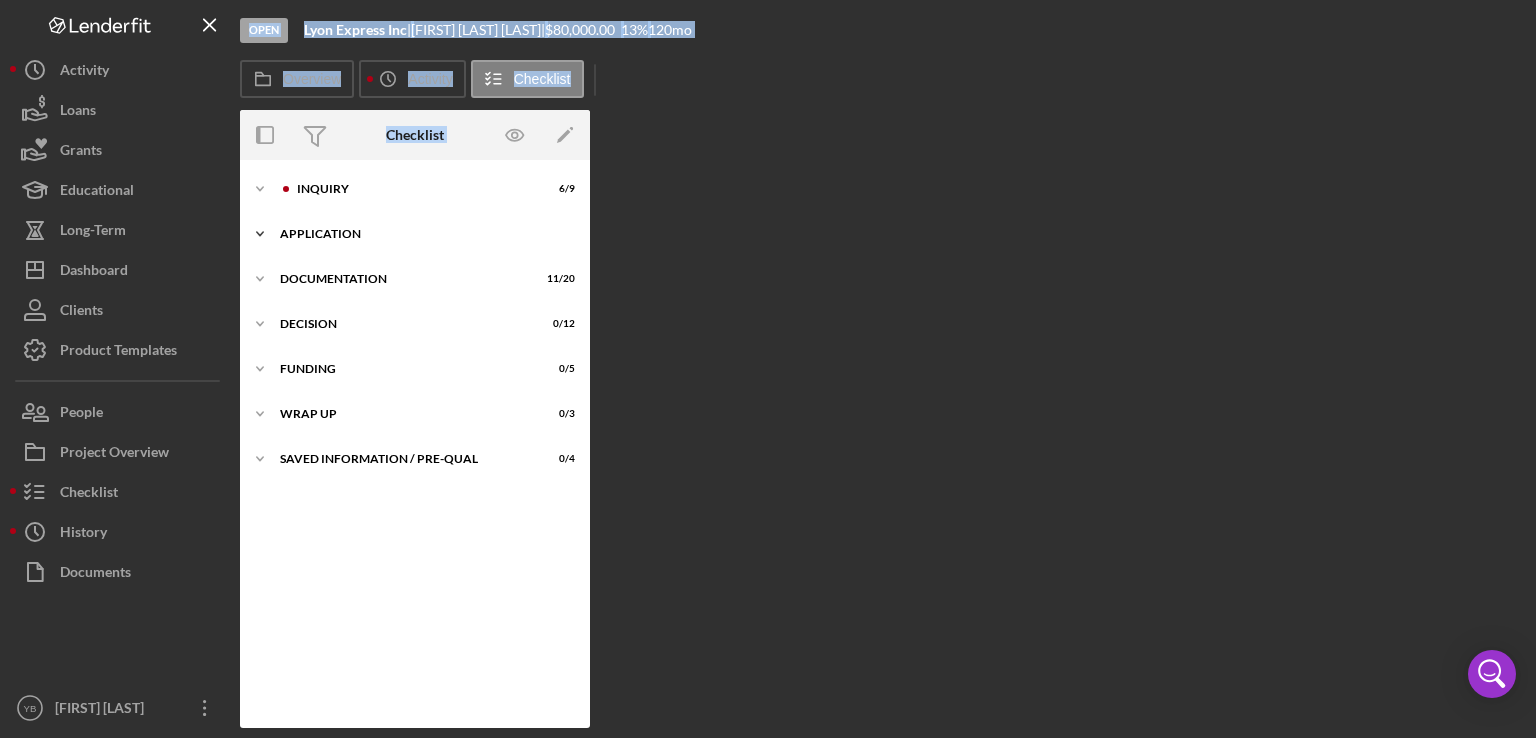 click on "Icon/Expander Application 1 / 6" at bounding box center [415, 234] 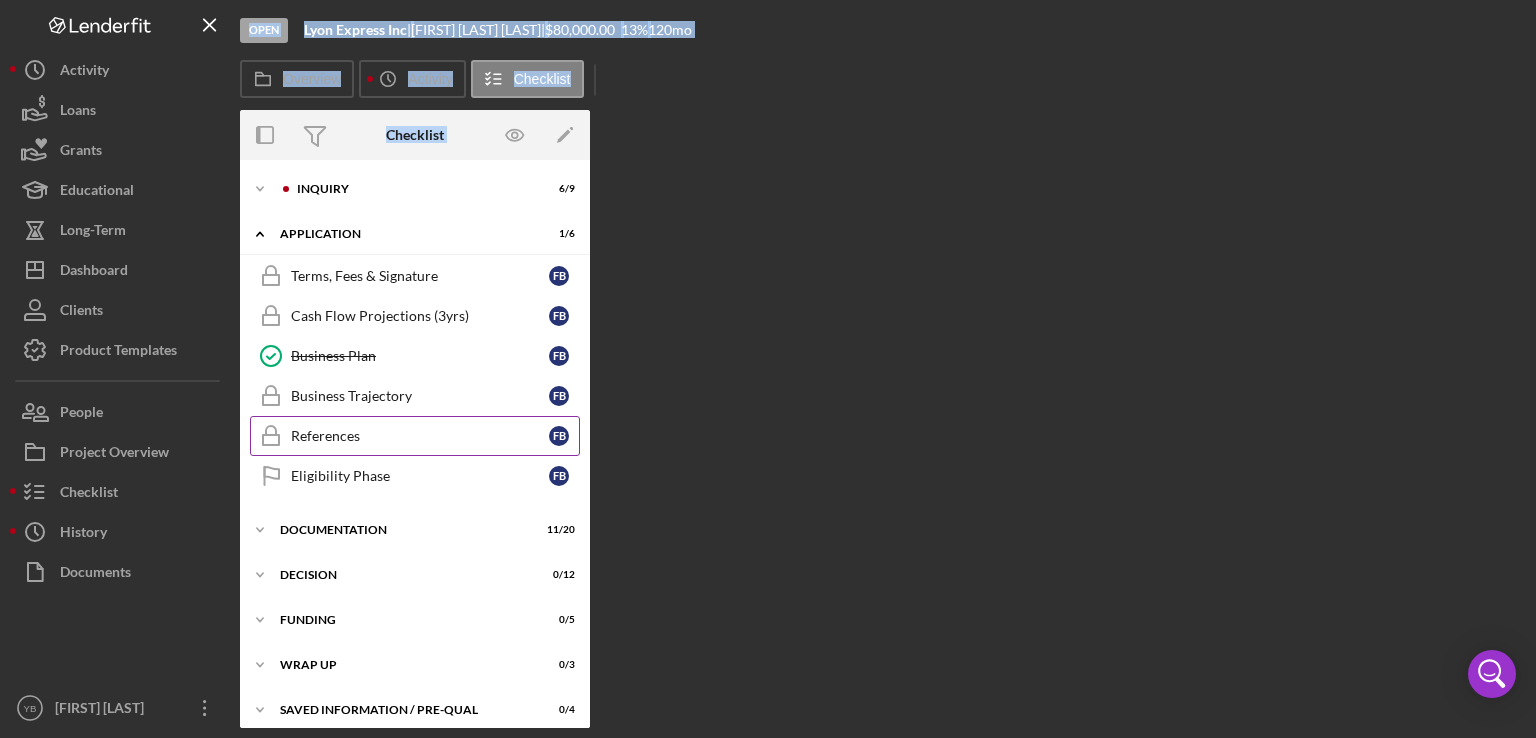 click on "References" at bounding box center [420, 436] 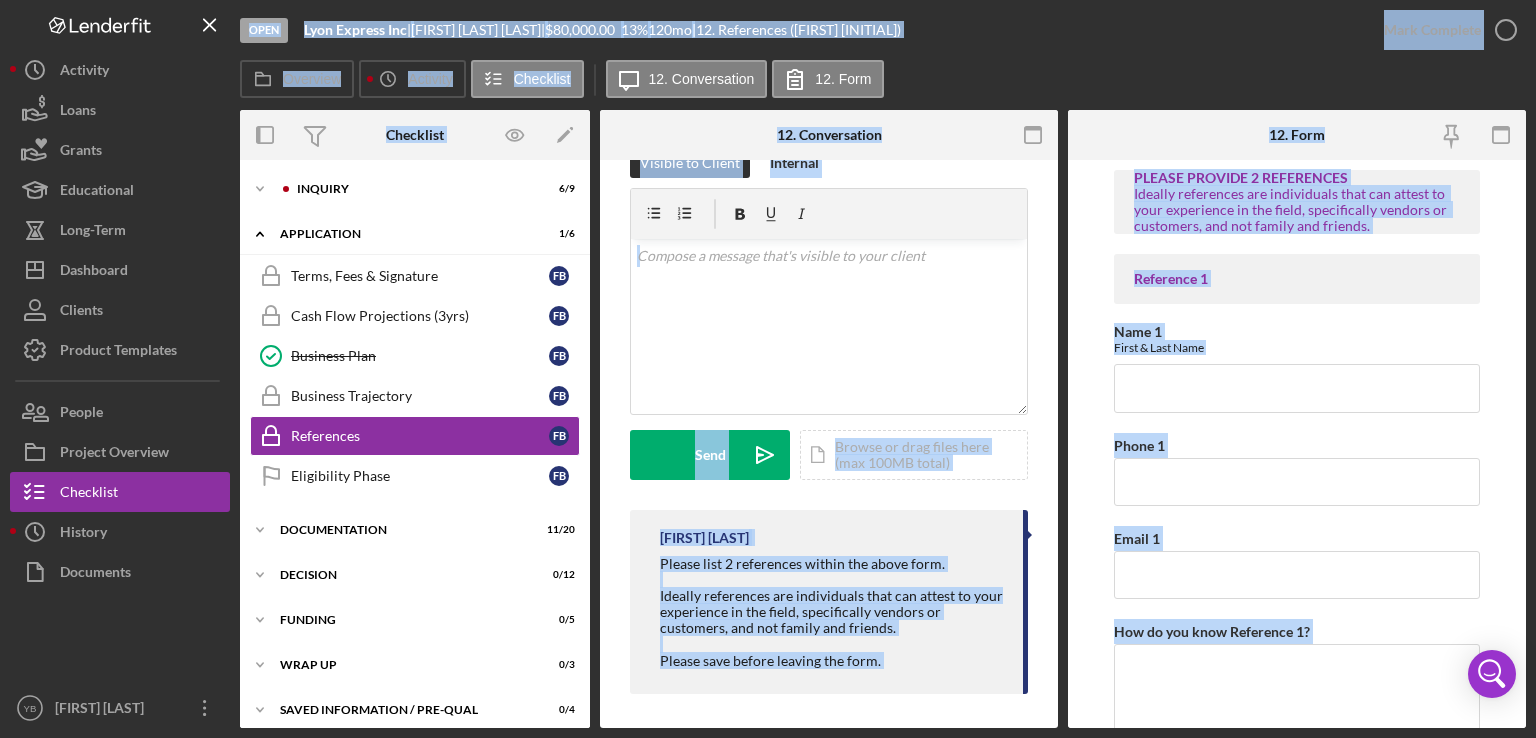 scroll, scrollTop: 361, scrollLeft: 0, axis: vertical 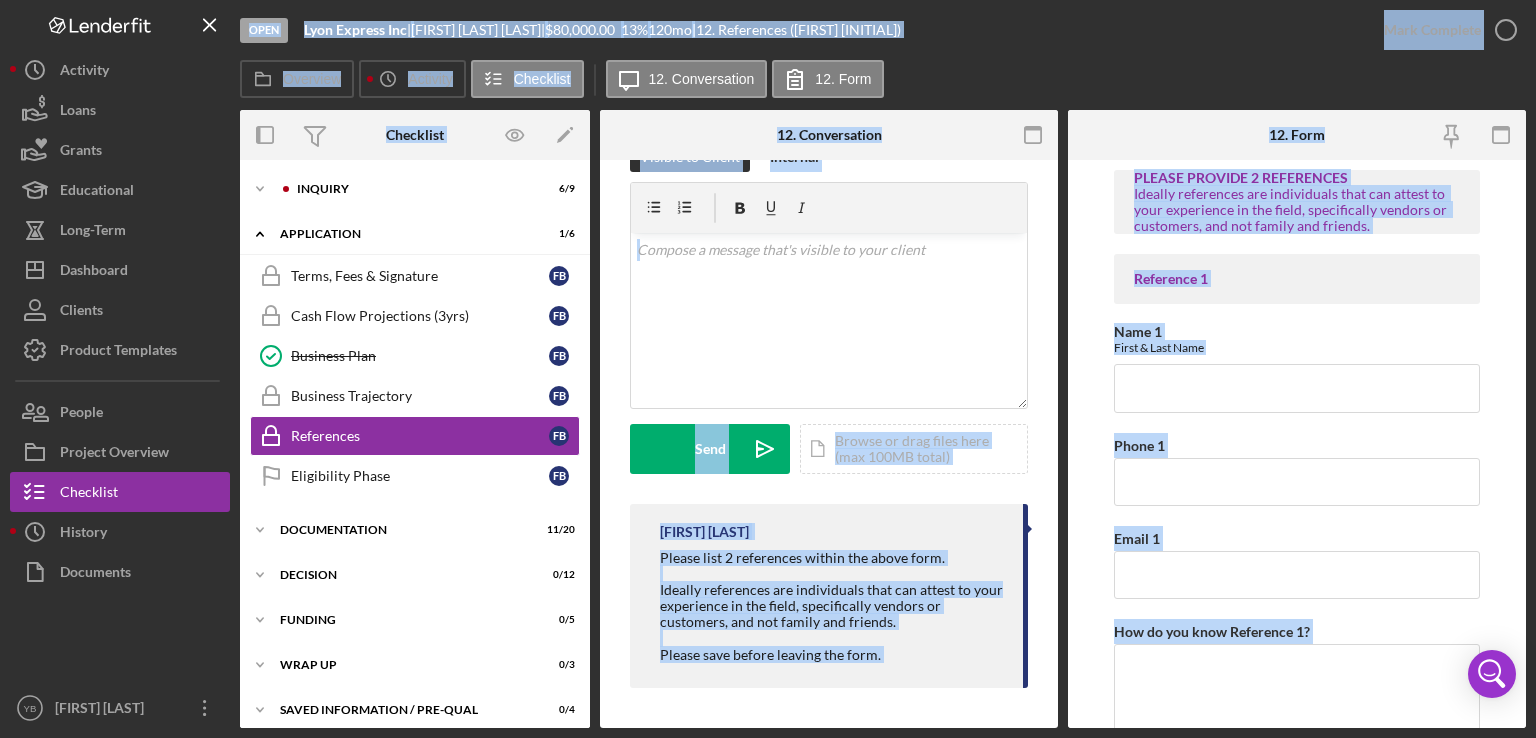 click on "Yedmy Batista   Please list 2 references within the above form. Ideally references are individuals that can attest to your experience in the field, specifically vendors or customers, and not family and friends. Please save before leaving the form." at bounding box center [829, 269] 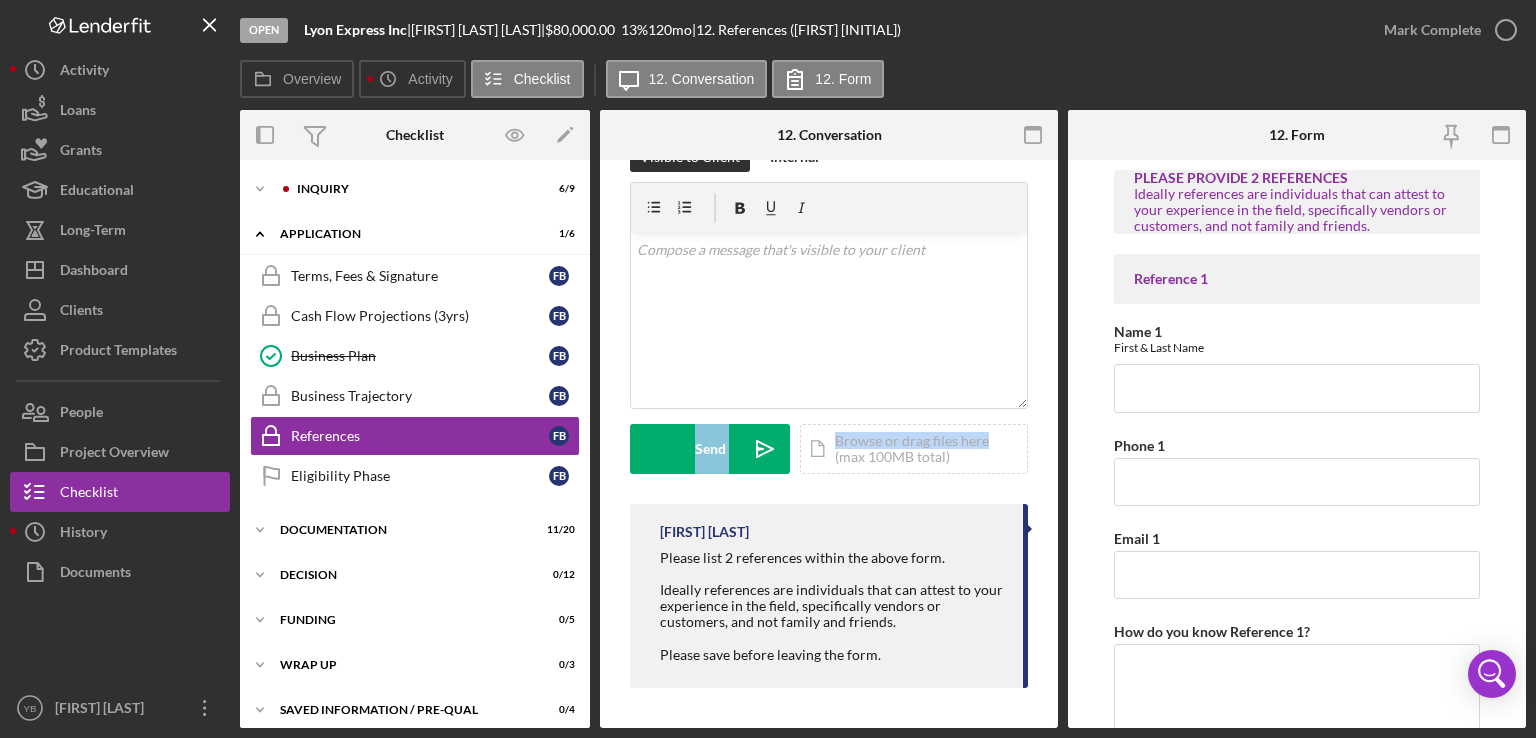 drag, startPoint x: 1061, startPoint y: 427, endPoint x: 1061, endPoint y: 401, distance: 26 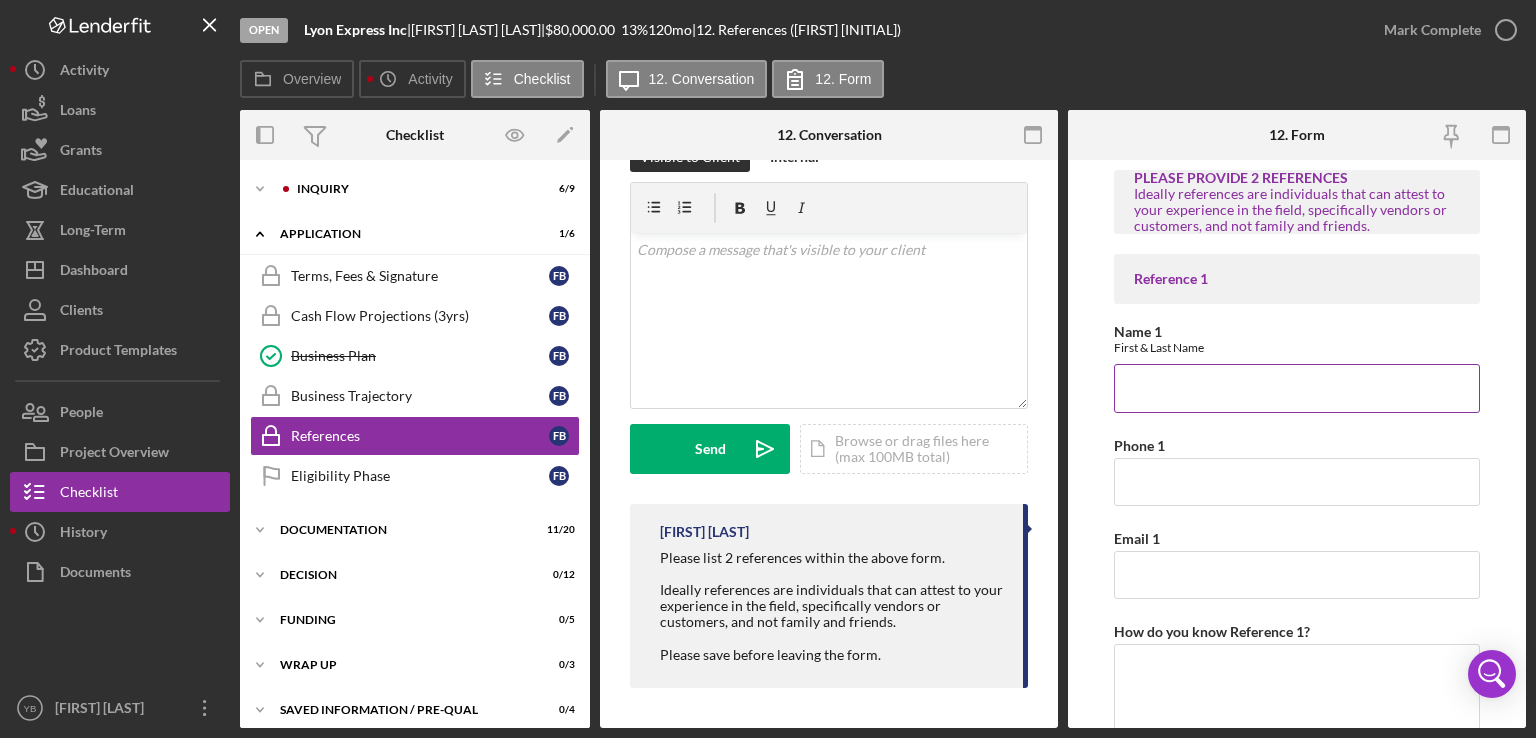 click on "Name 1" at bounding box center (1297, 388) 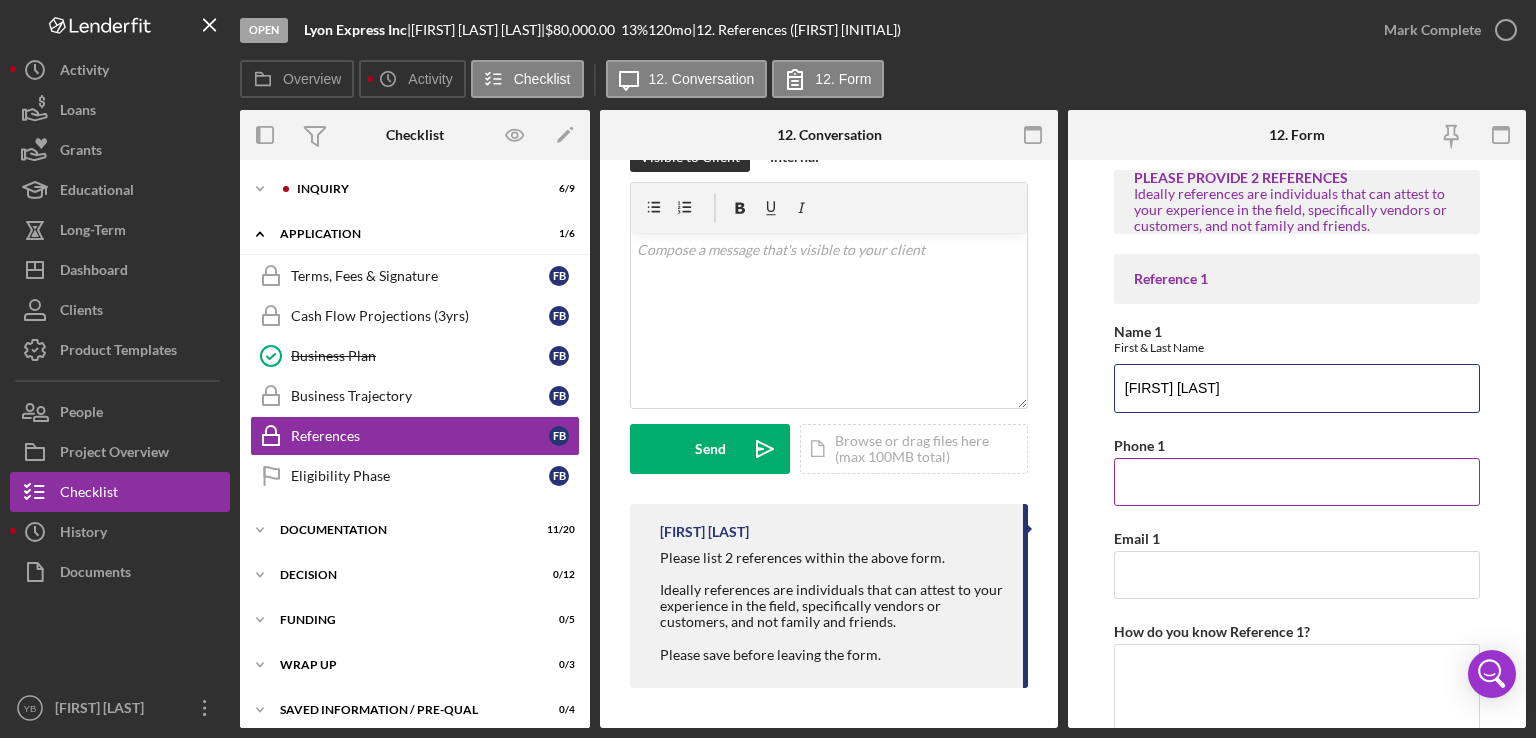 type on "[FIRST] [LAST]" 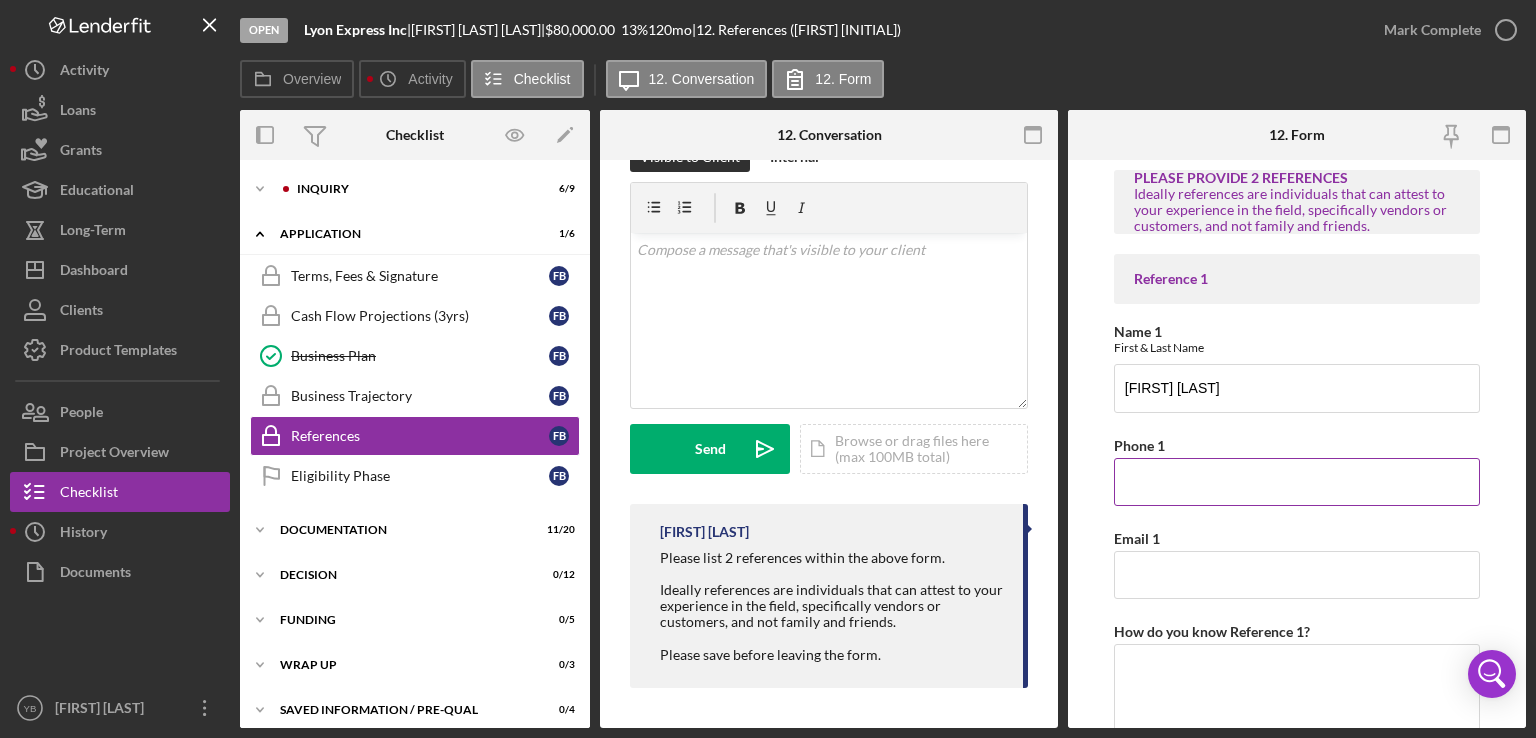 click on "Phone 1" at bounding box center (1297, 482) 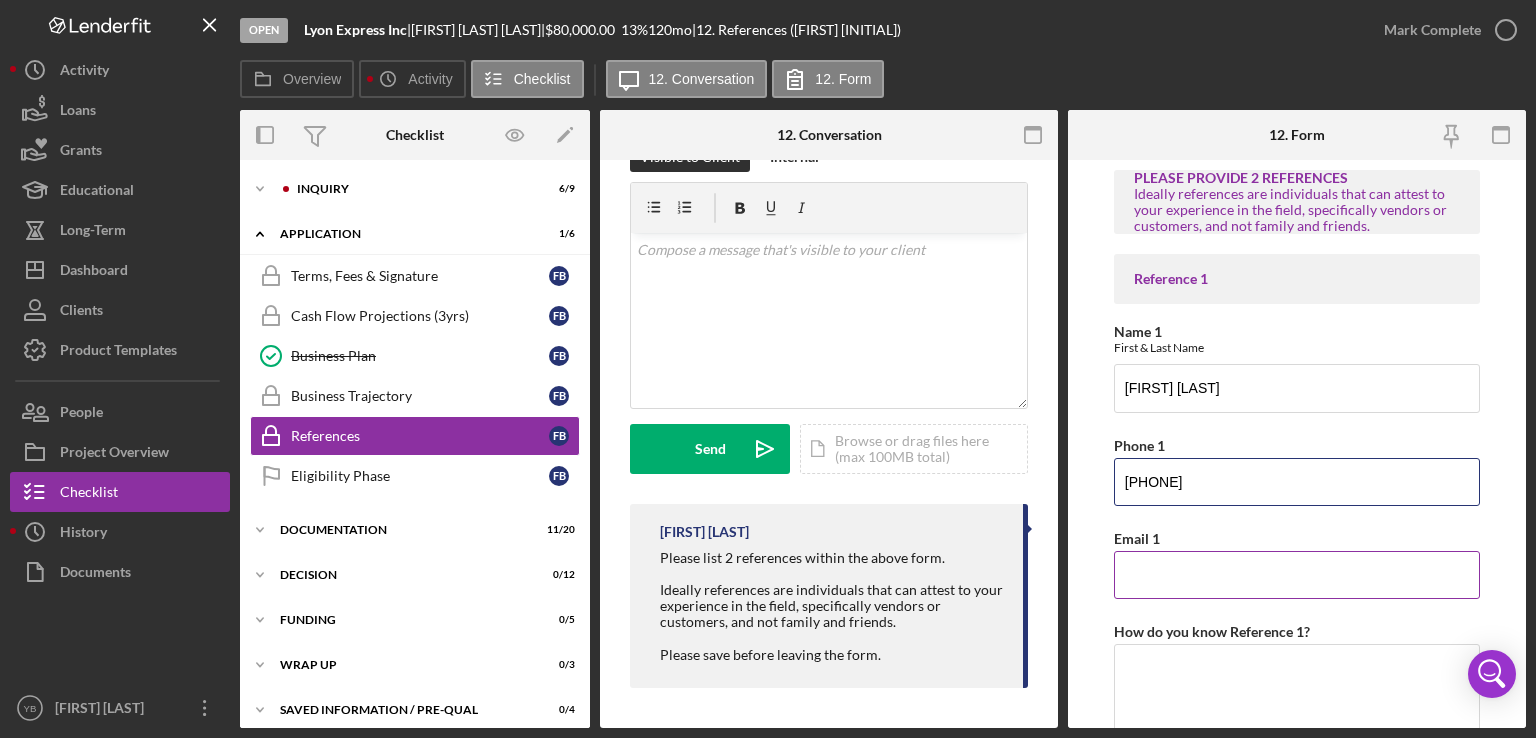 type on "[PHONE]" 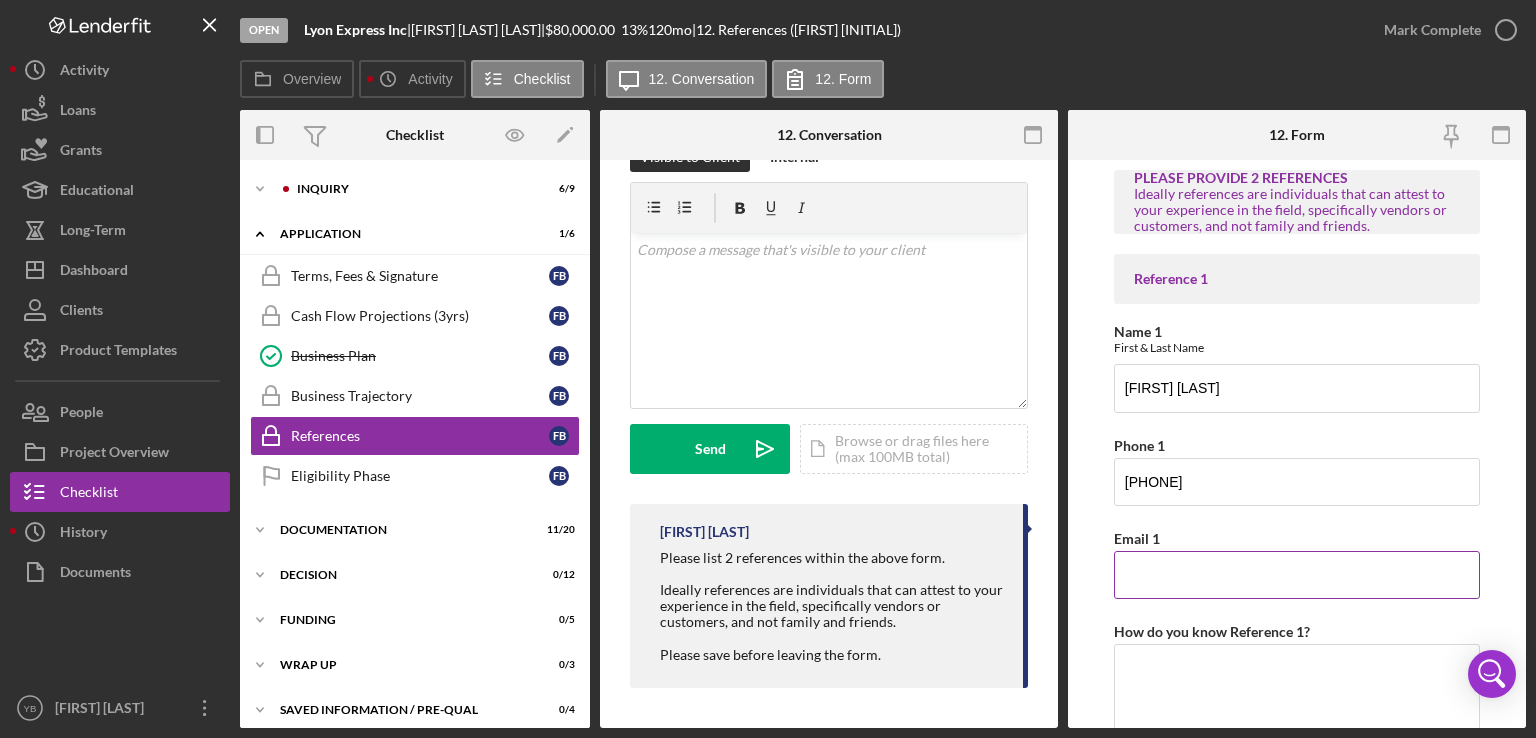 click on "Email 1" at bounding box center (1297, 575) 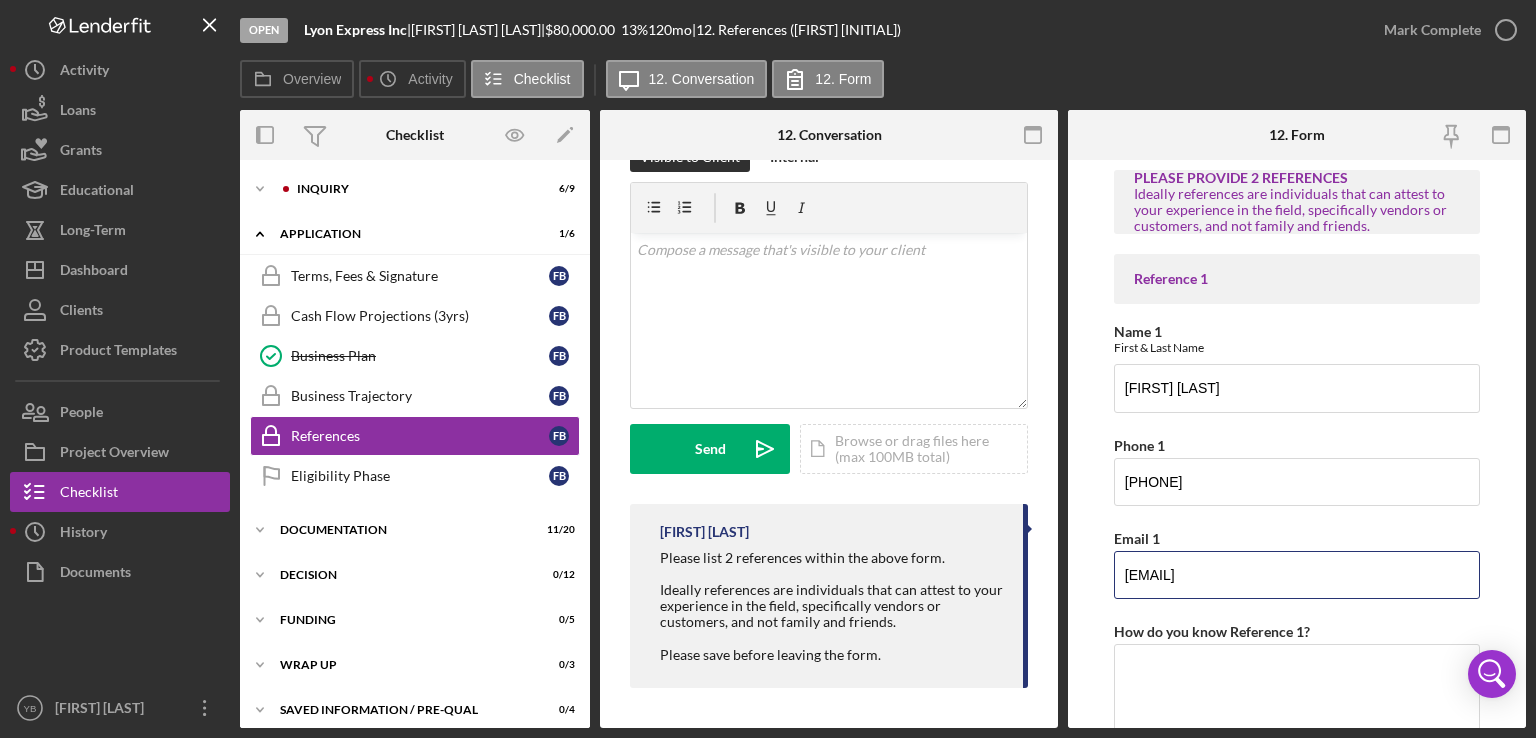 type on "[EMAIL]" 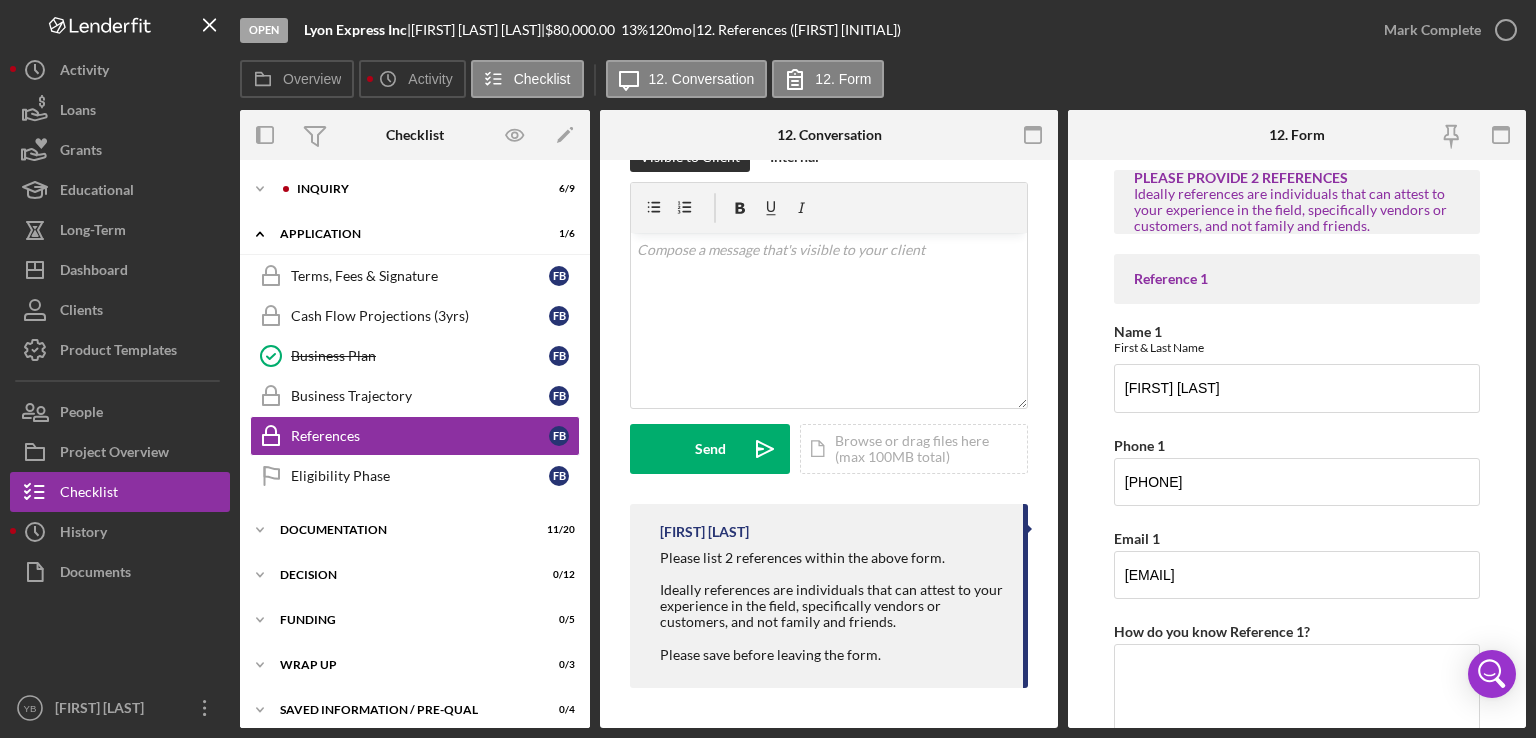 drag, startPoint x: 1527, startPoint y: 417, endPoint x: 1494, endPoint y: 481, distance: 72.00694 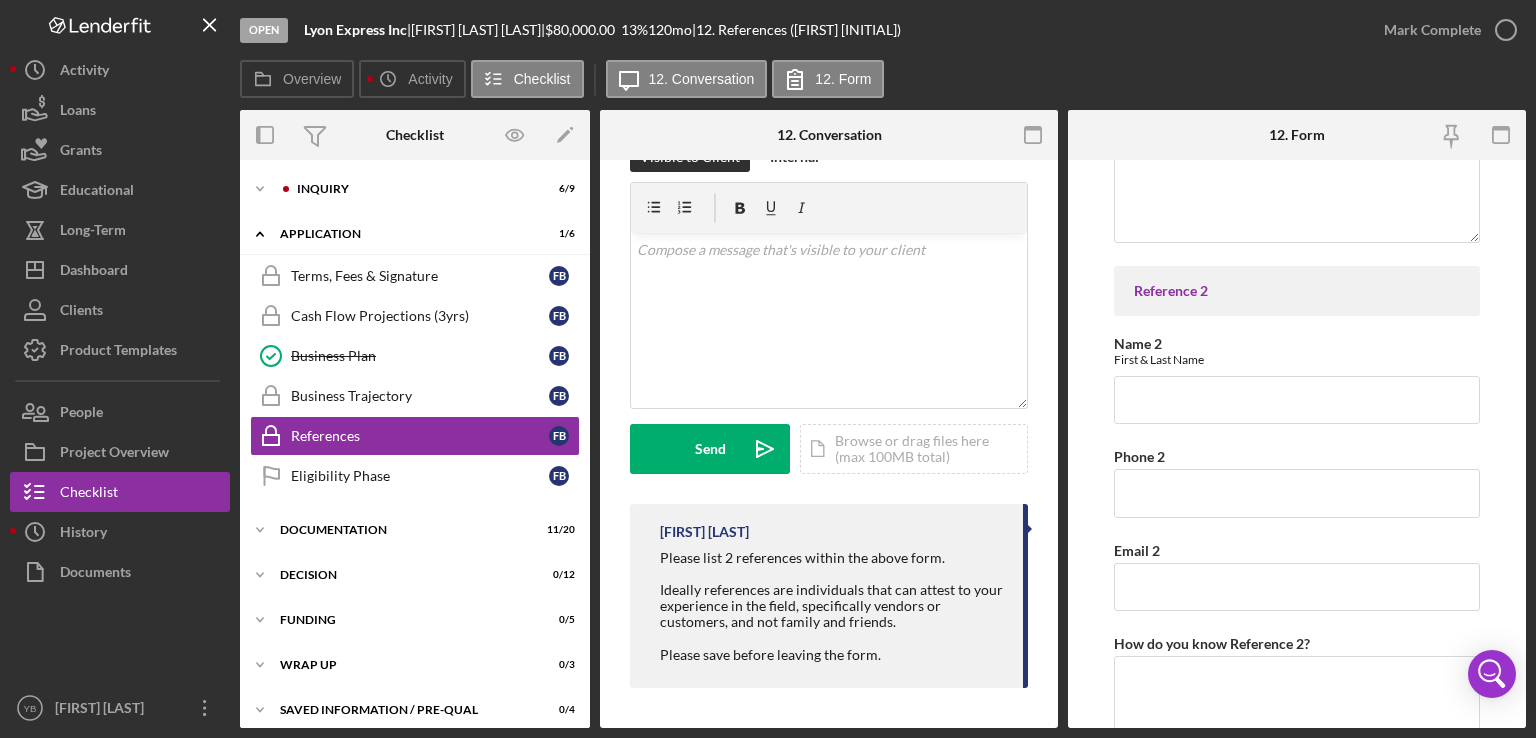 scroll, scrollTop: 514, scrollLeft: 0, axis: vertical 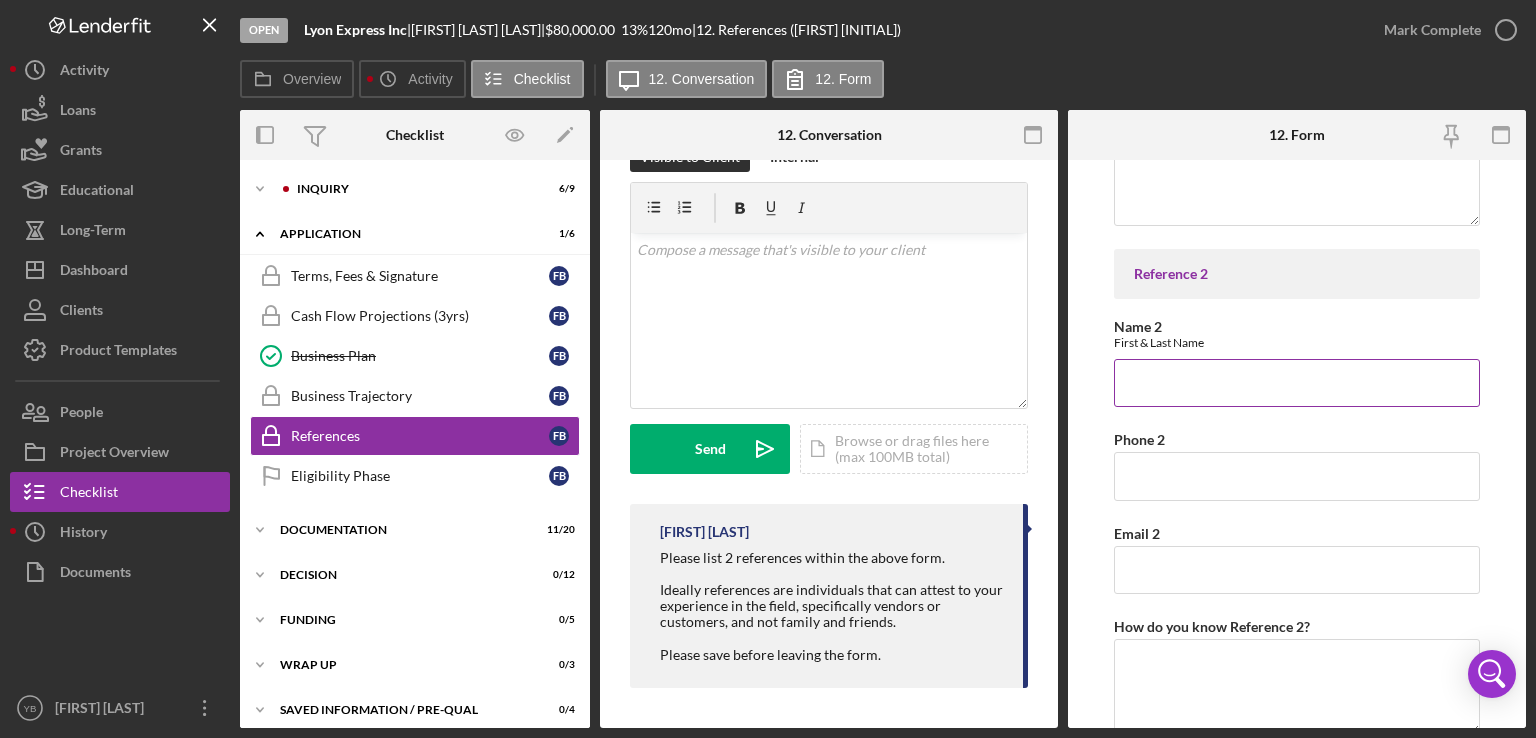 click on "Name 2" at bounding box center (1297, 383) 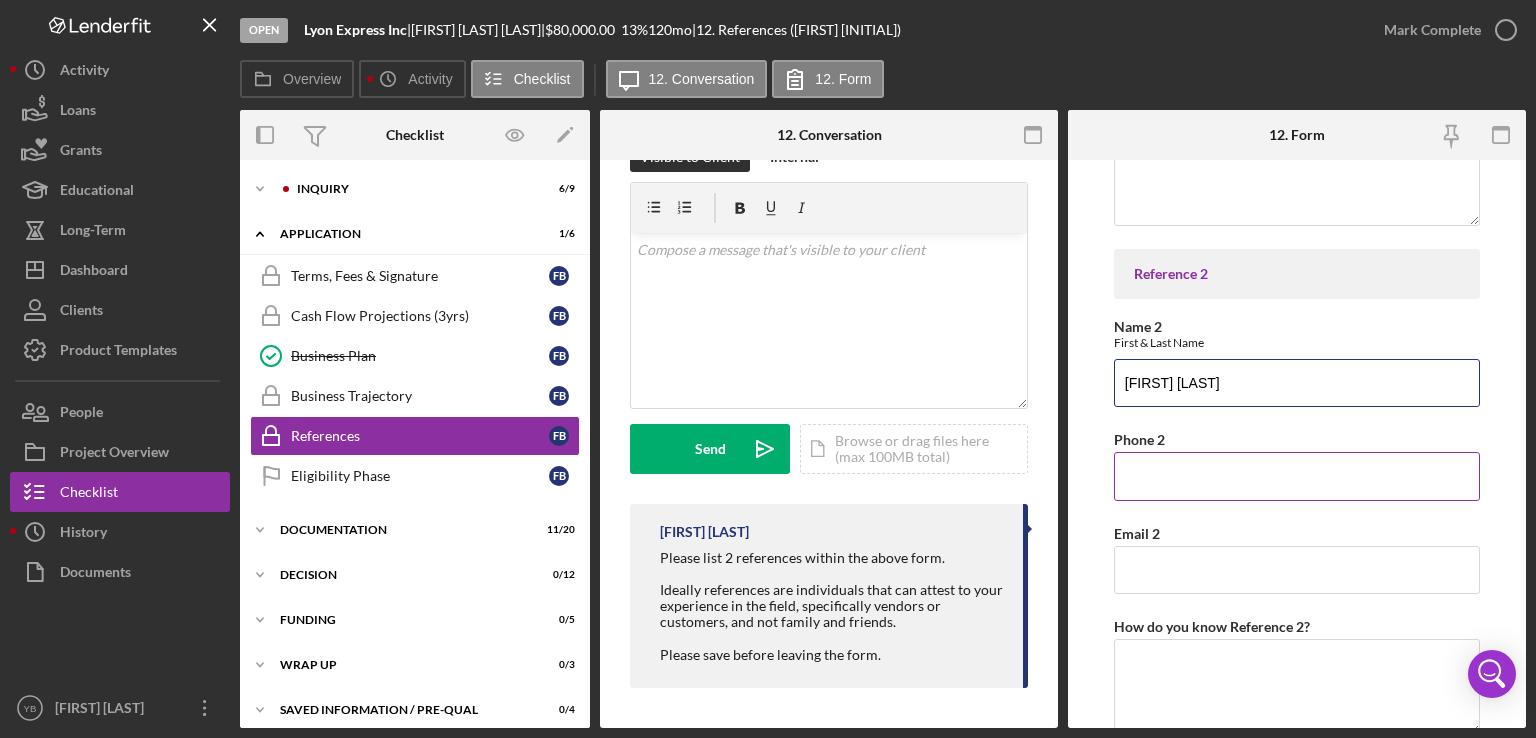 type on "[FIRST] [LAST]" 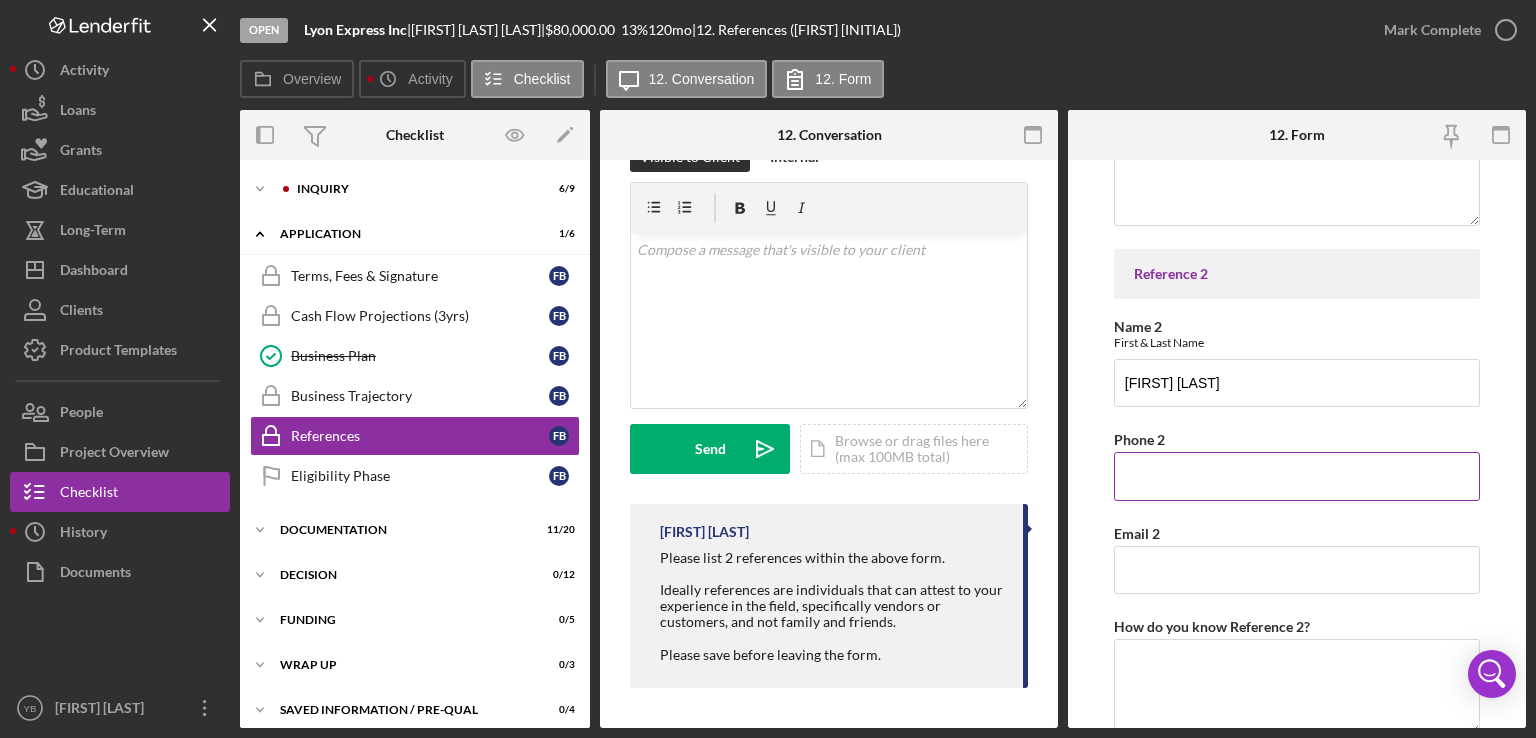 click on "Phone 2" at bounding box center [1297, 476] 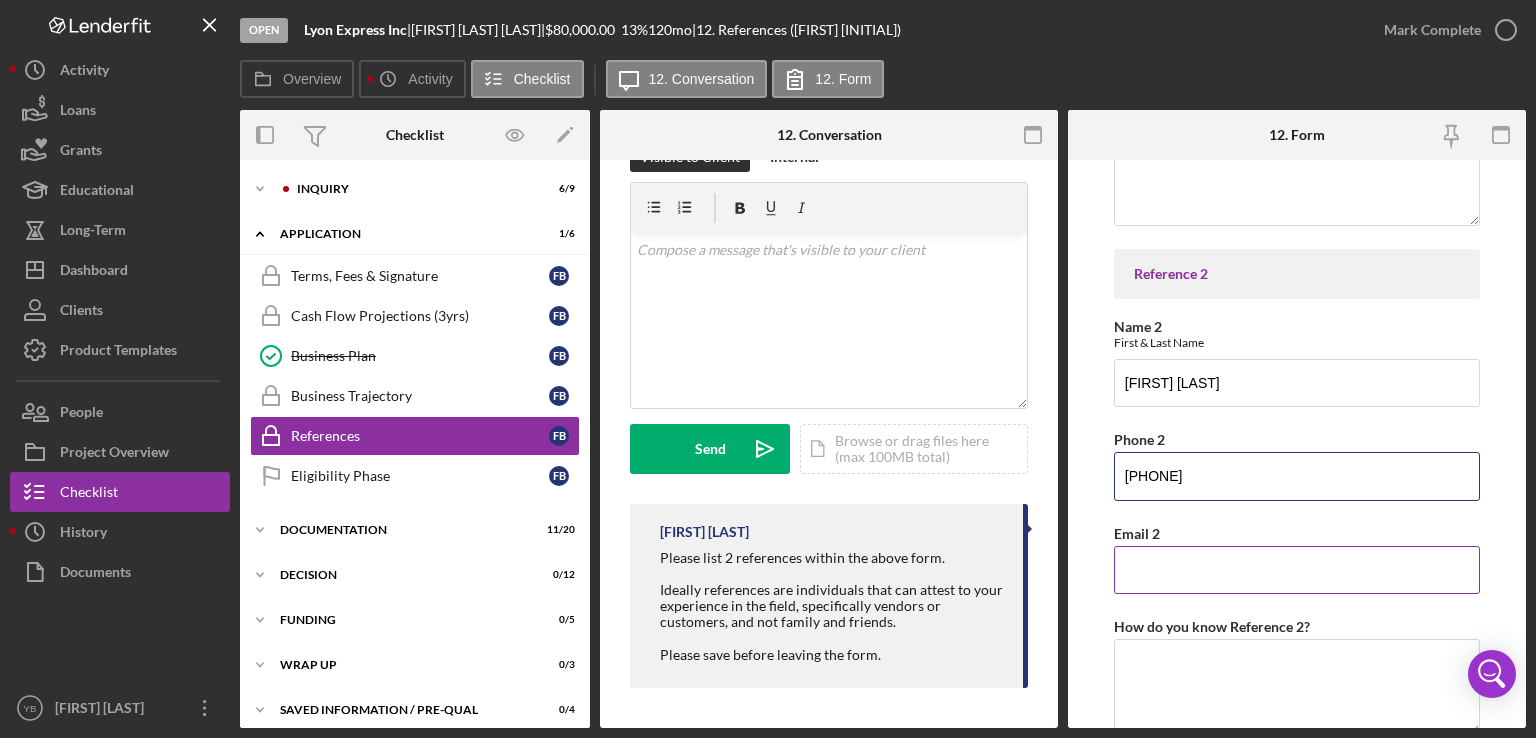 type on "[PHONE]" 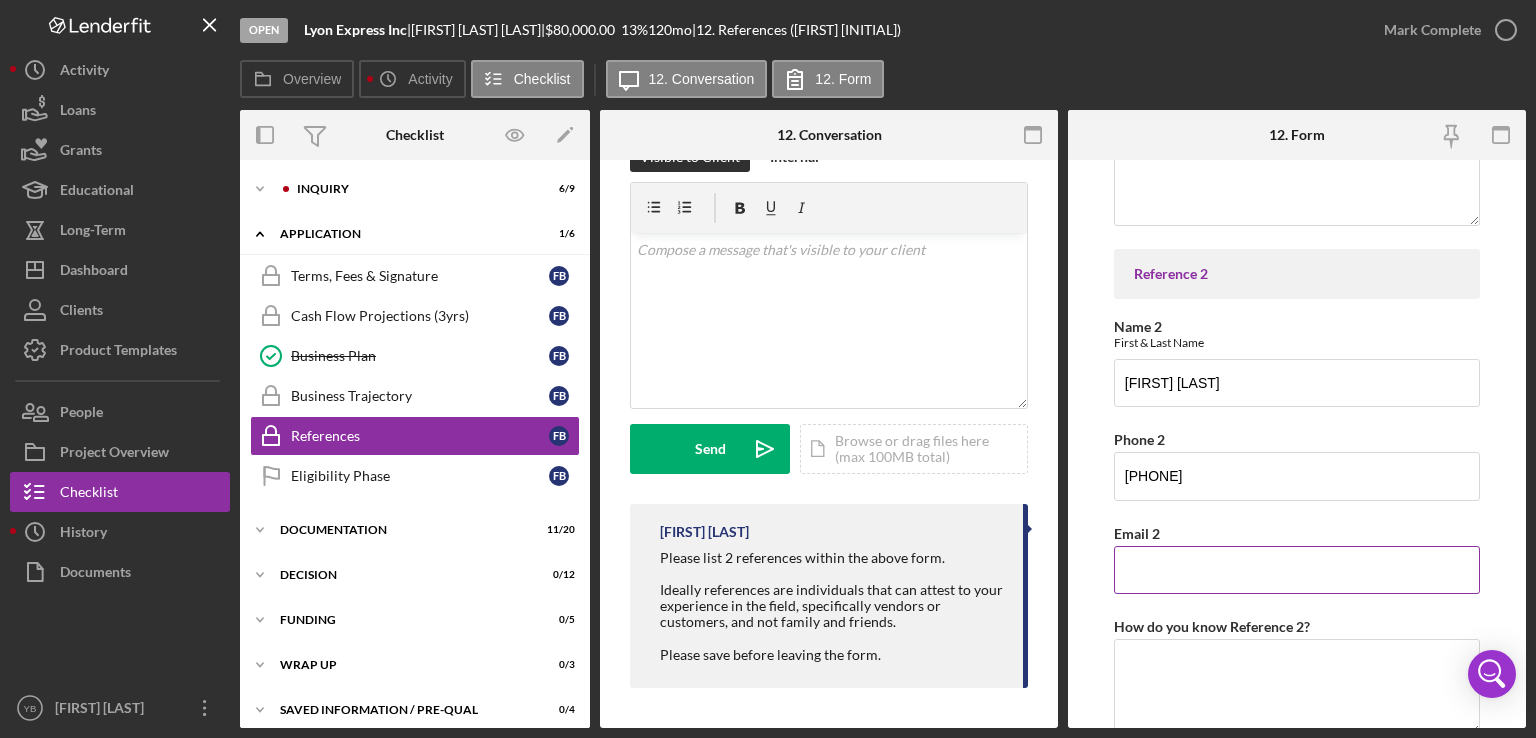 click on "Email 2" at bounding box center (1297, 570) 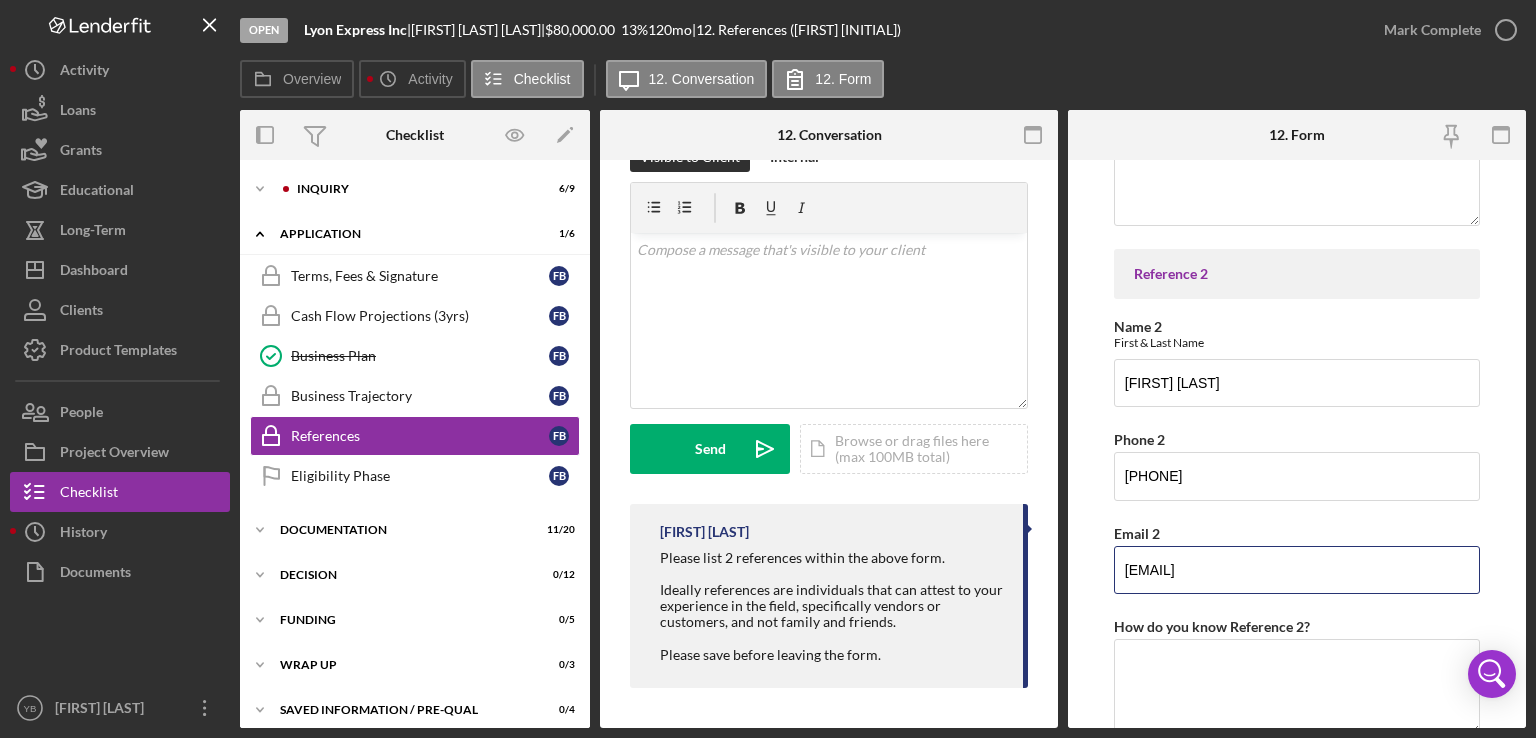 type on "[EMAIL]" 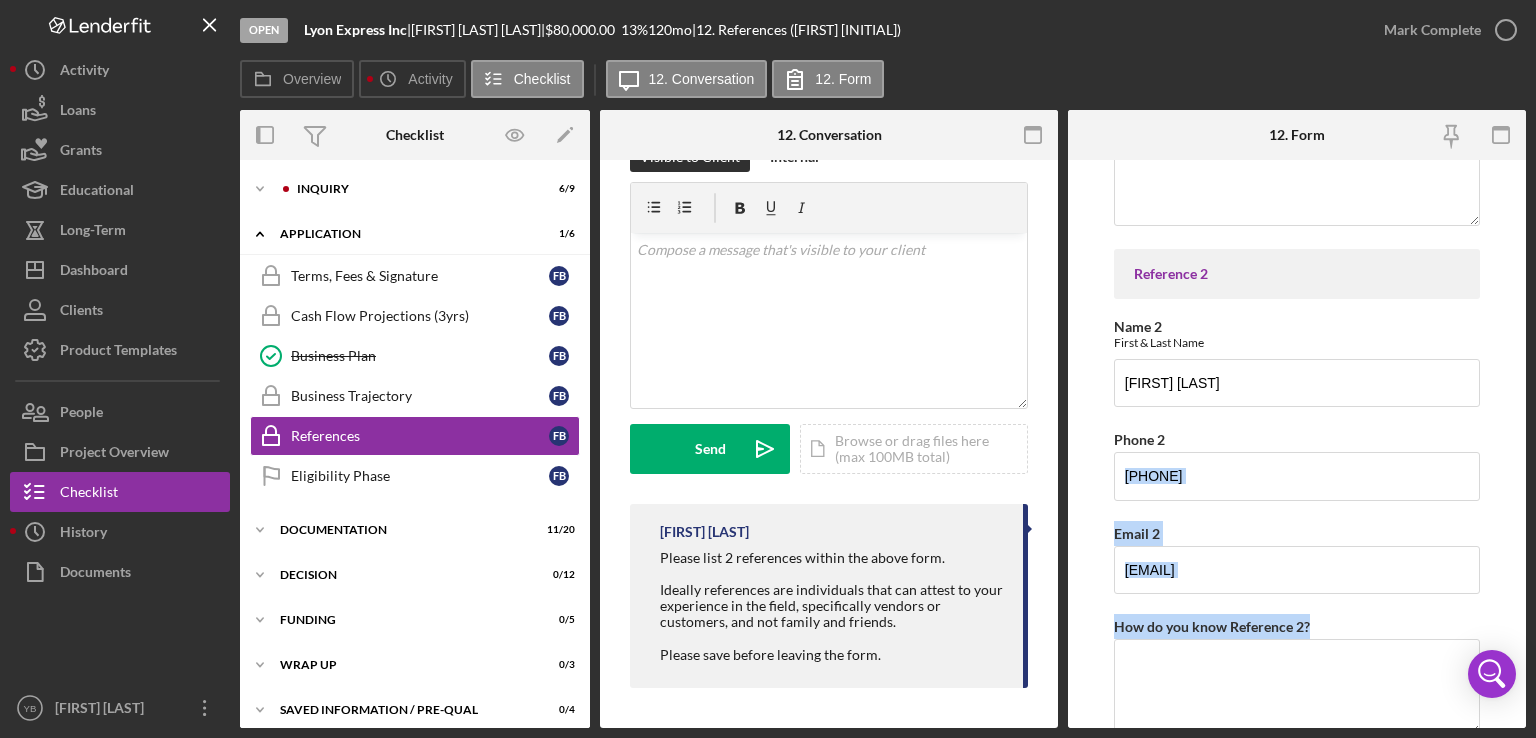 drag, startPoint x: 1528, startPoint y: 447, endPoint x: 1532, endPoint y: 593, distance: 146.05478 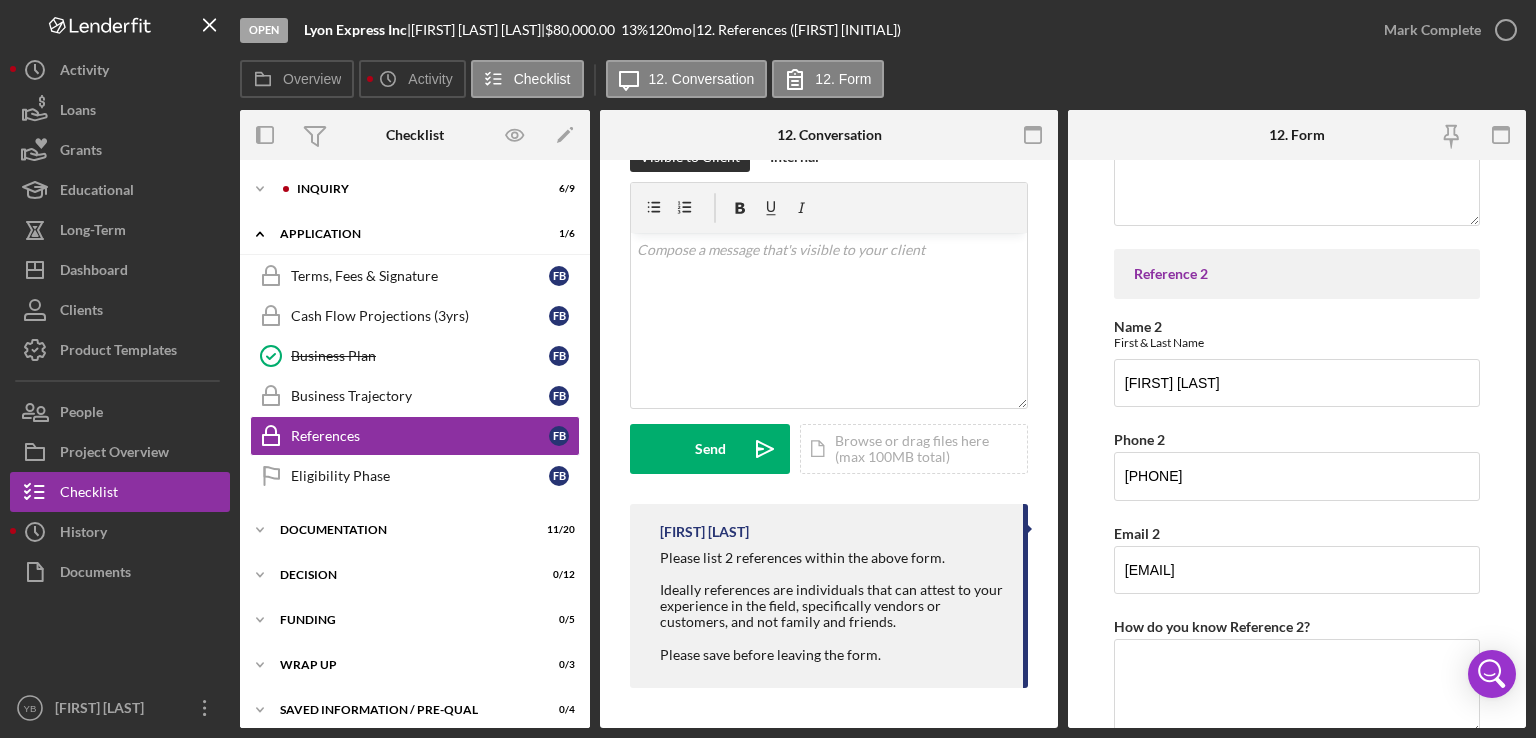 click on "PLEASE PROVIDE 2 REFERENCES Ideally references are individuals that can attest to your experience in the field, specifically vendors or customers, and not family and friends. Reference 1 Name 1 First & Last Name [FIRST] [LAST] Phone 1 [PHONE] Email 1 [EMAIL] How do you know Reference 1? Reference 2 Name 2 First & Last Name [FIRST] [LAST] Phone 2 [PHONE] Email 2 [EMAIL] How do you know Reference 2? Save Save" at bounding box center (1297, 444) 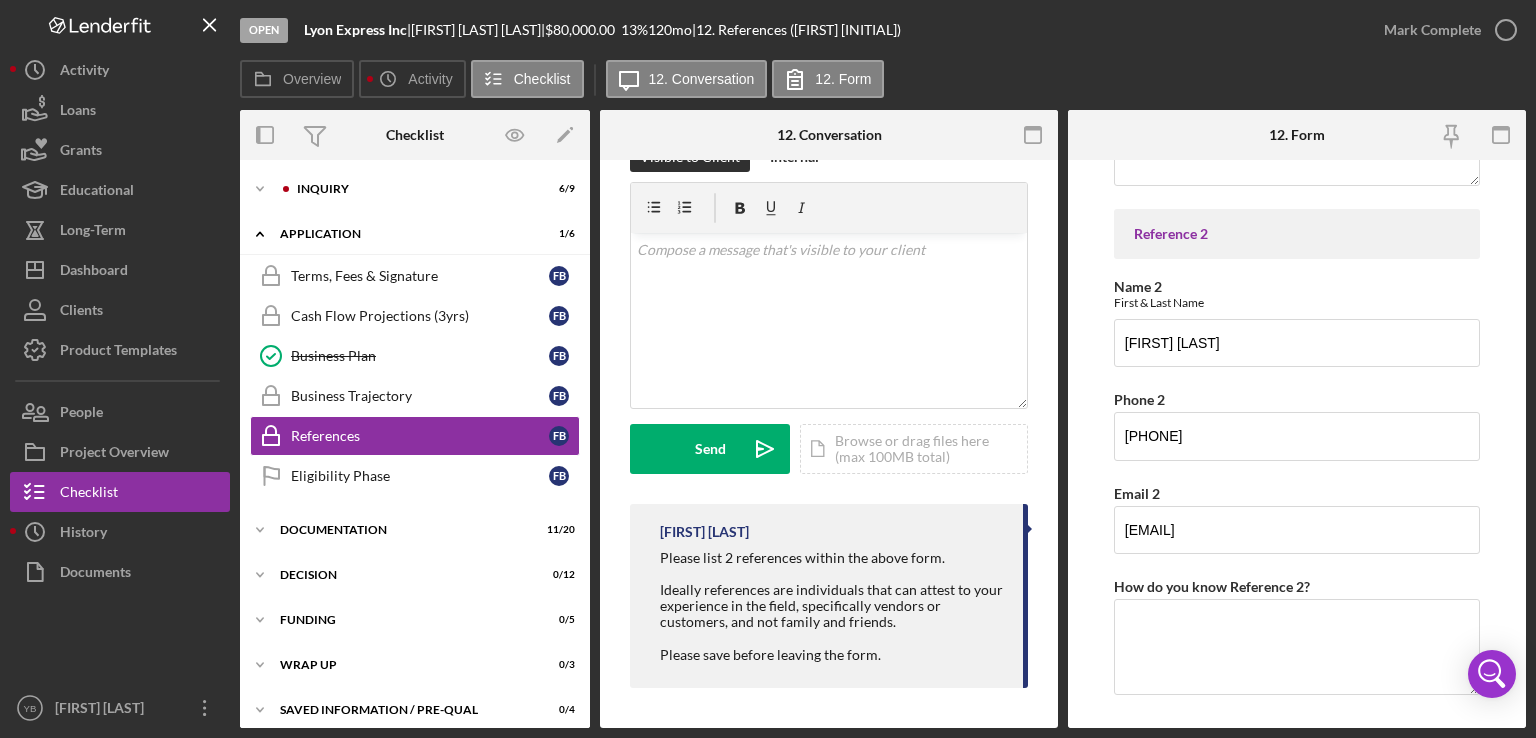 scroll, scrollTop: 594, scrollLeft: 0, axis: vertical 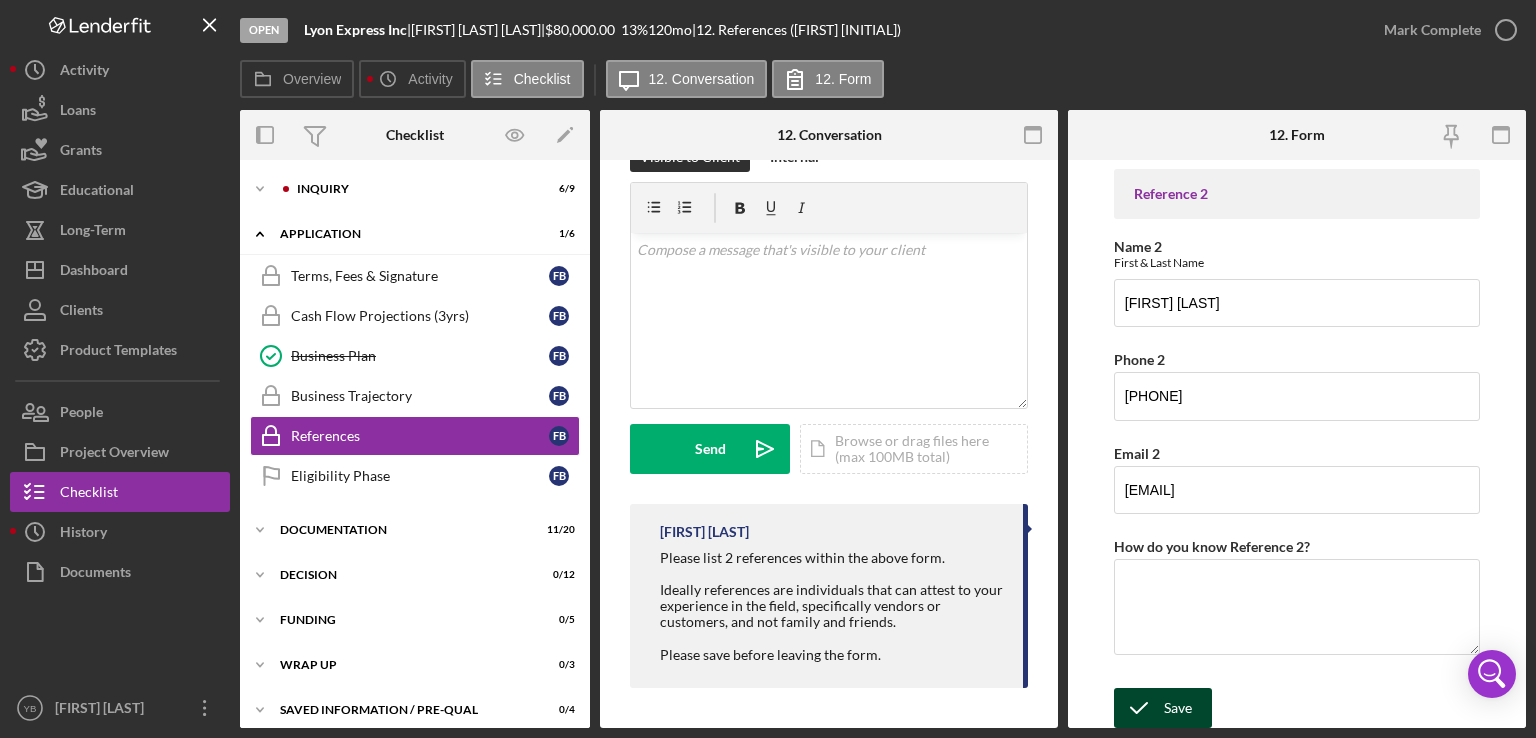 click on "Save" at bounding box center [1178, 708] 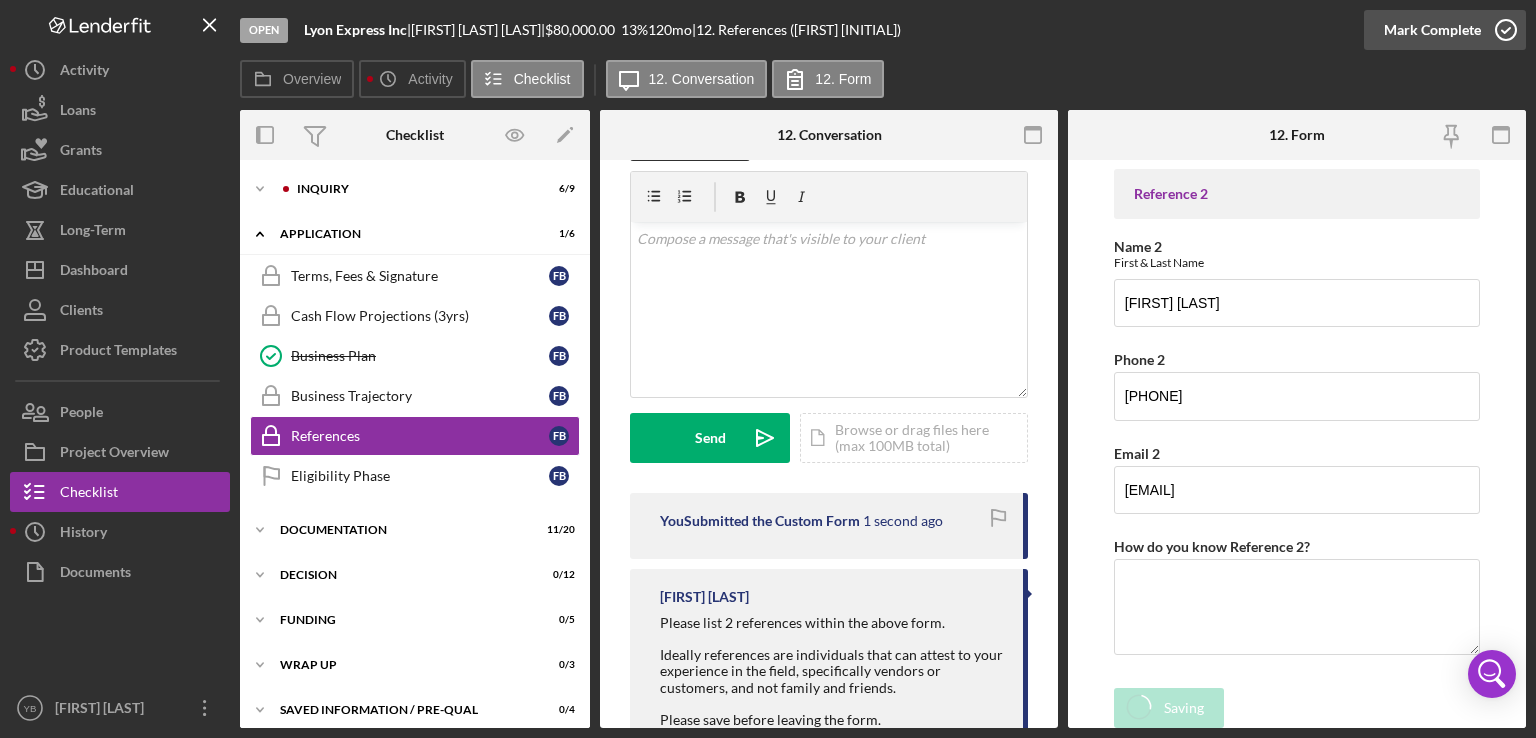 click on "Mark Complete" at bounding box center (1445, 30) 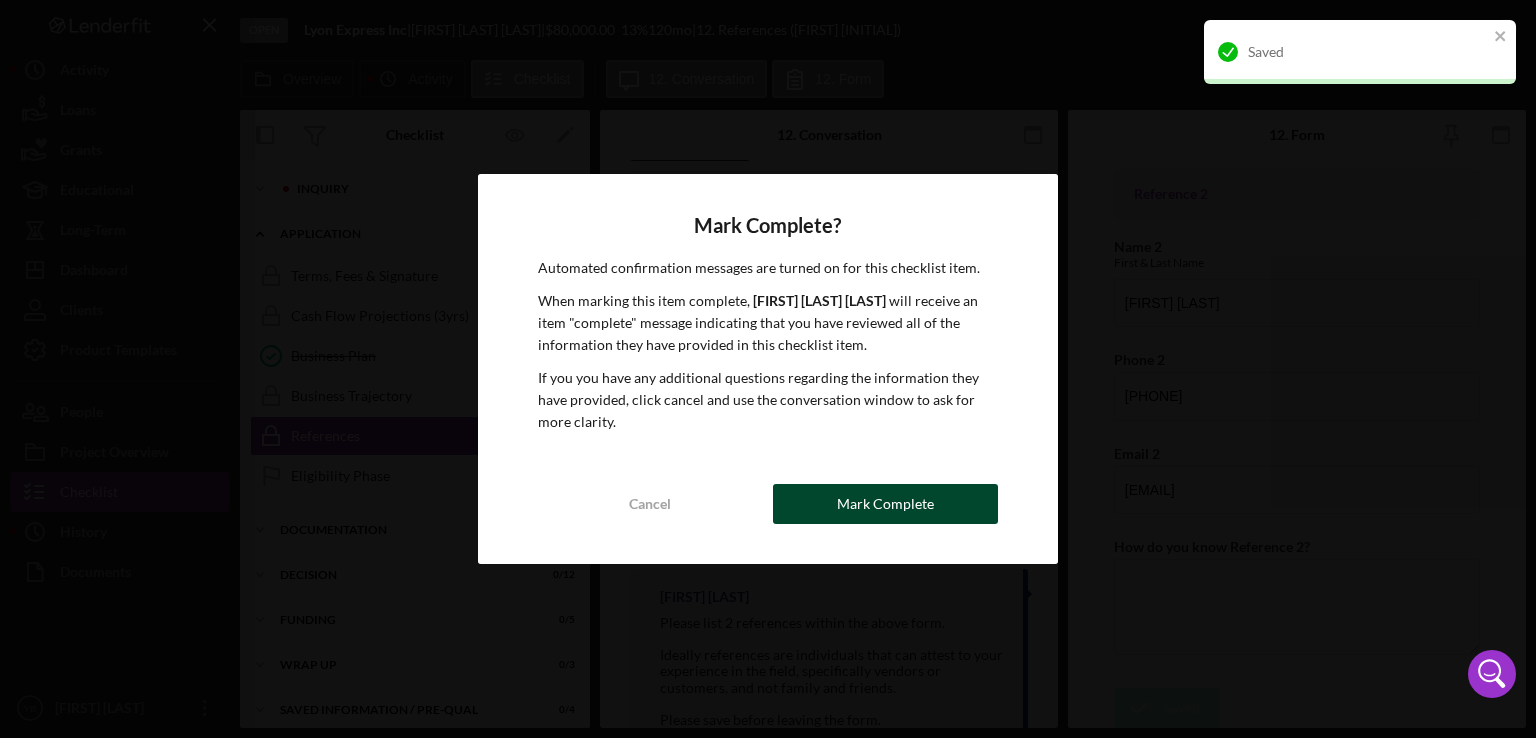 click on "Mark Complete" at bounding box center (885, 504) 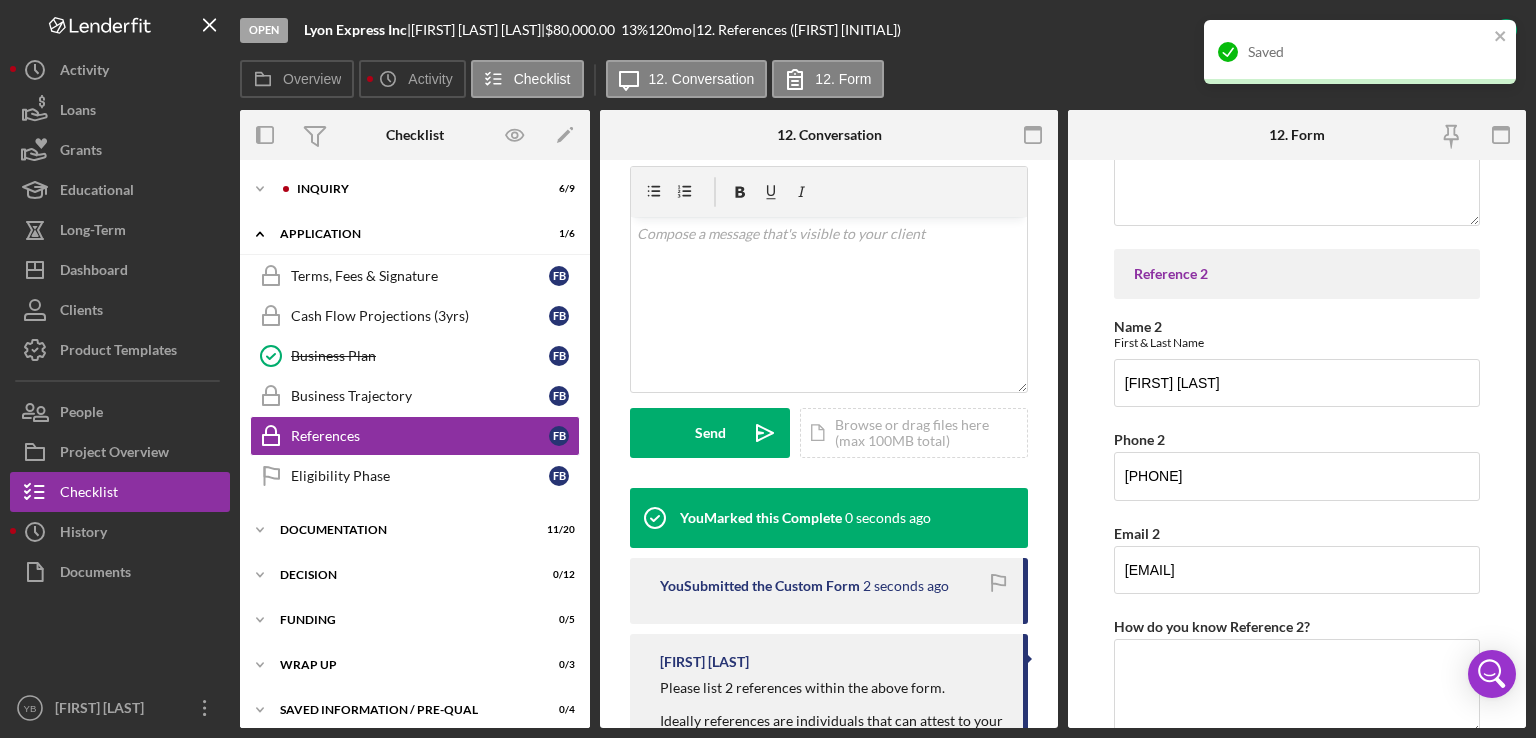 scroll, scrollTop: 356, scrollLeft: 0, axis: vertical 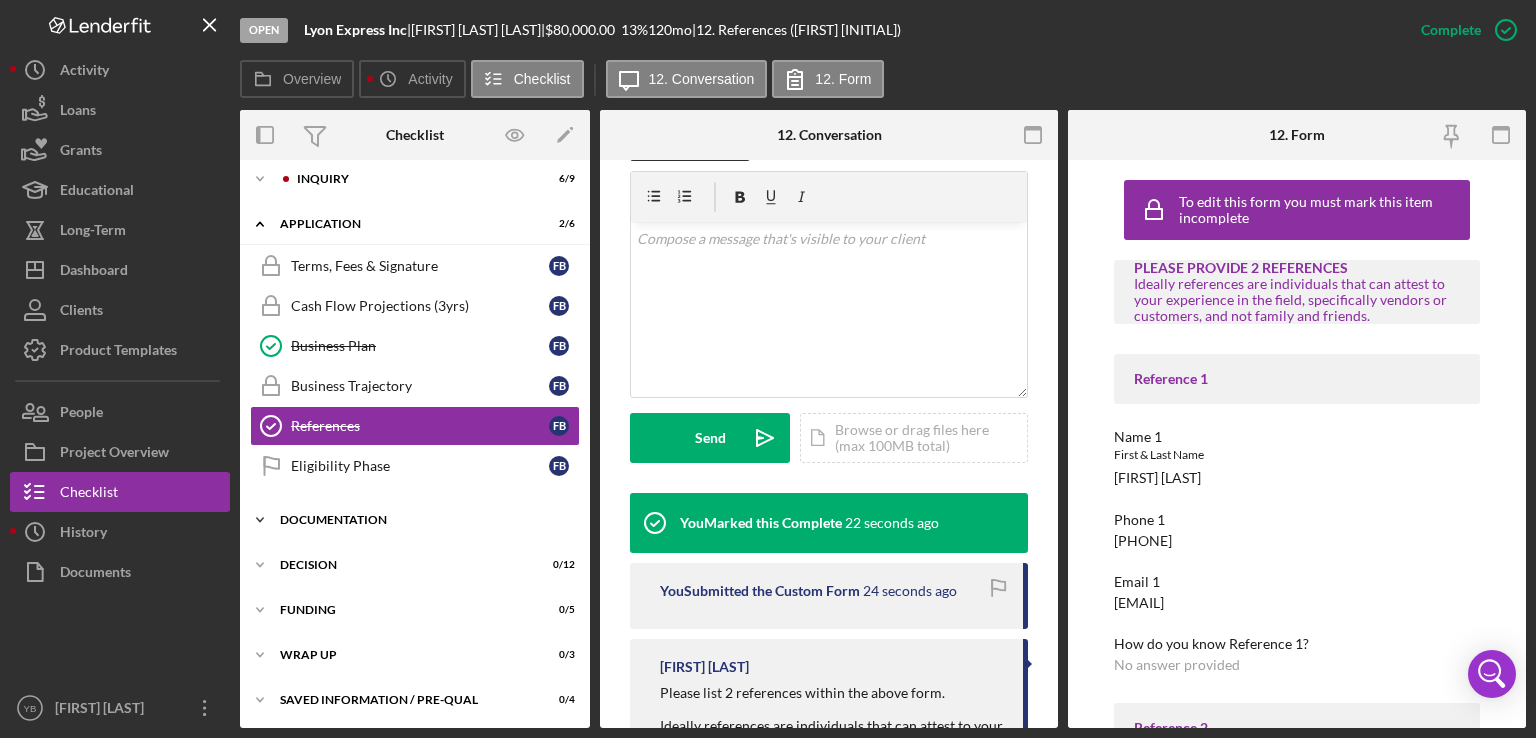 click on "Documentation" at bounding box center [422, 520] 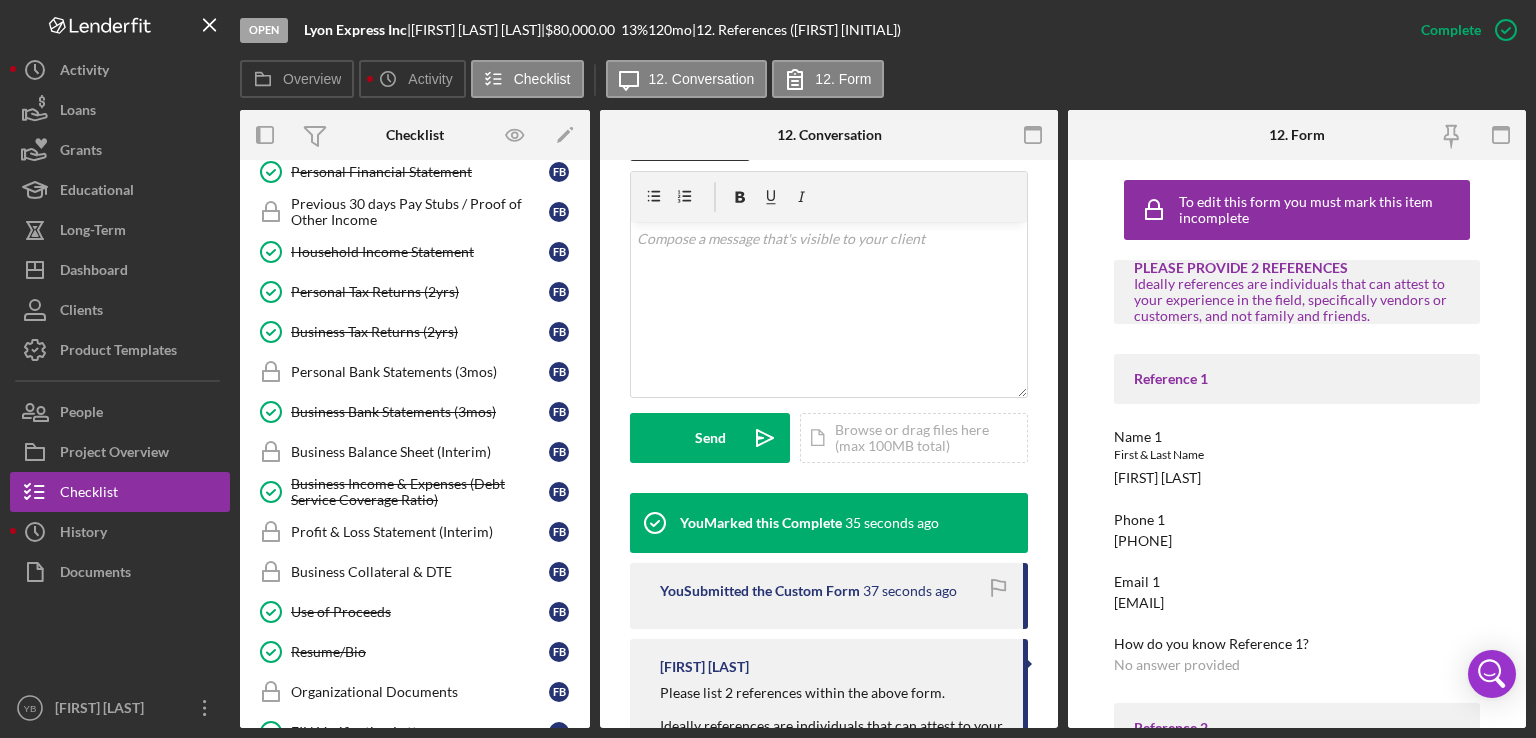 scroll, scrollTop: 396, scrollLeft: 0, axis: vertical 